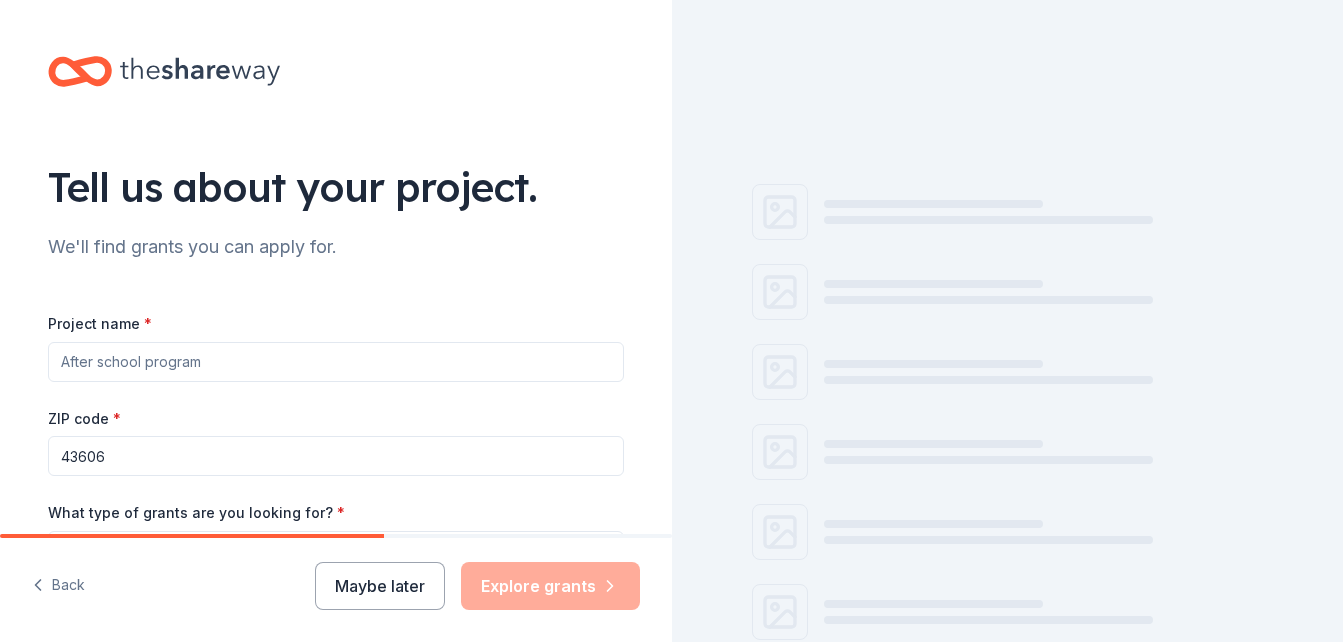 scroll, scrollTop: 0, scrollLeft: 0, axis: both 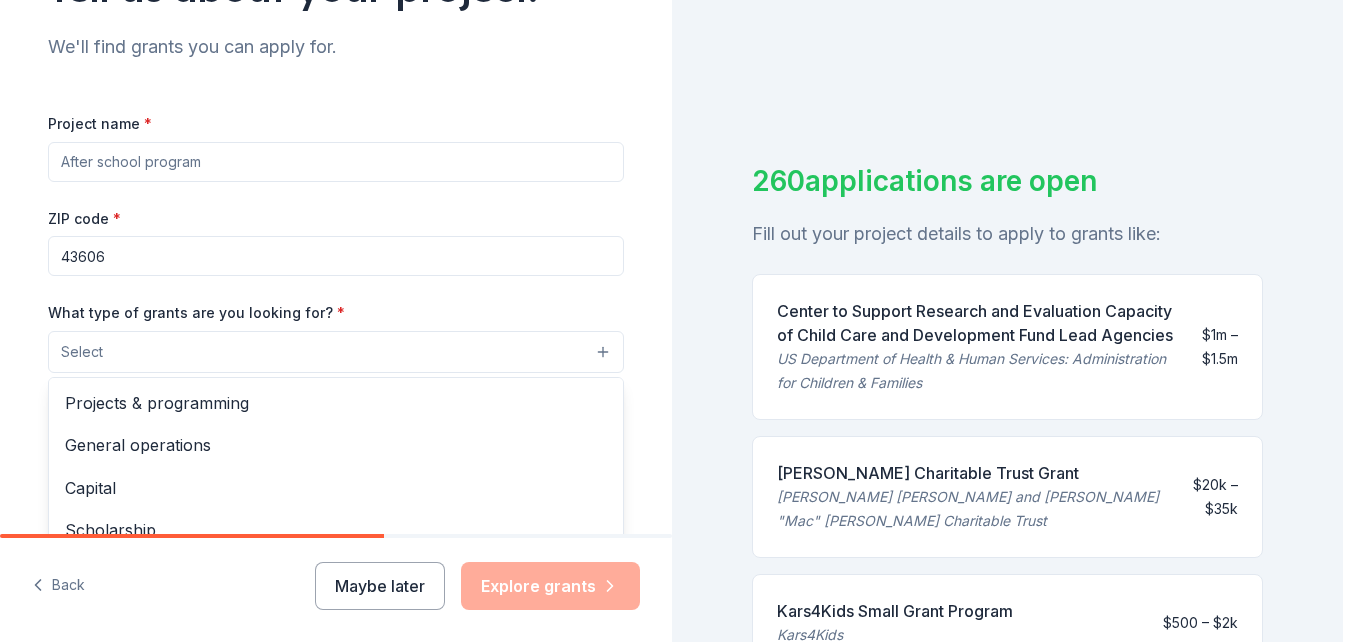 click on "Select" at bounding box center (336, 352) 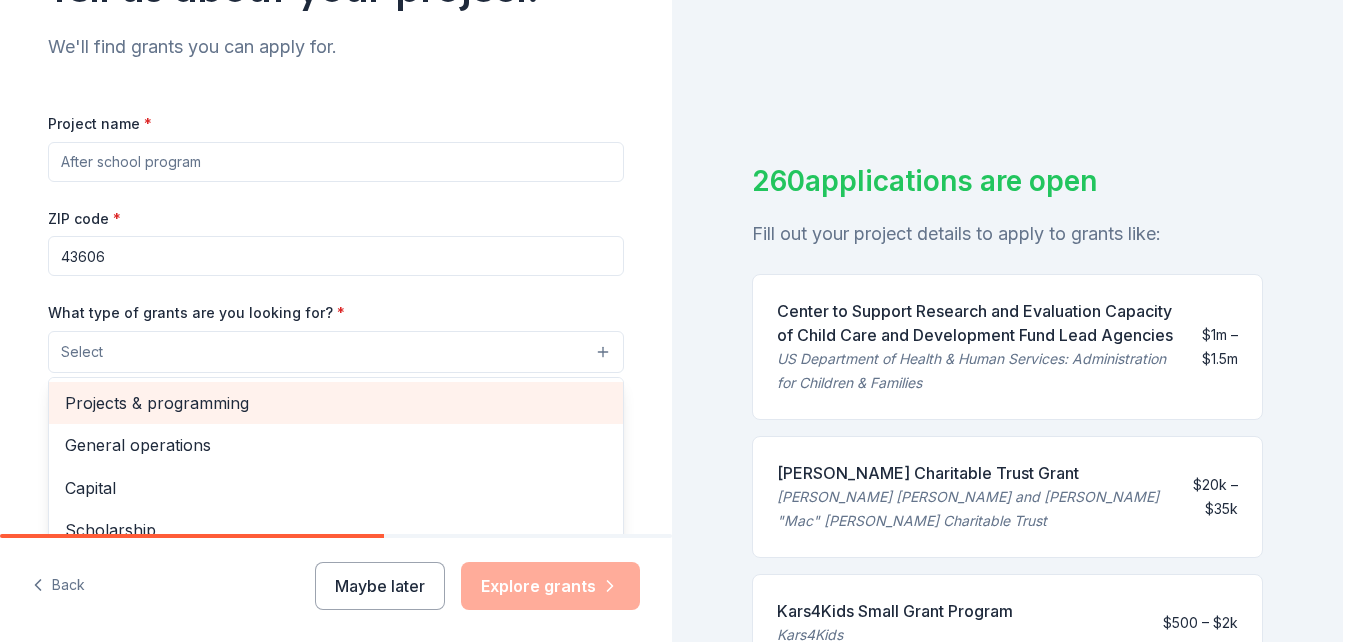 click on "Projects & programming" at bounding box center (336, 403) 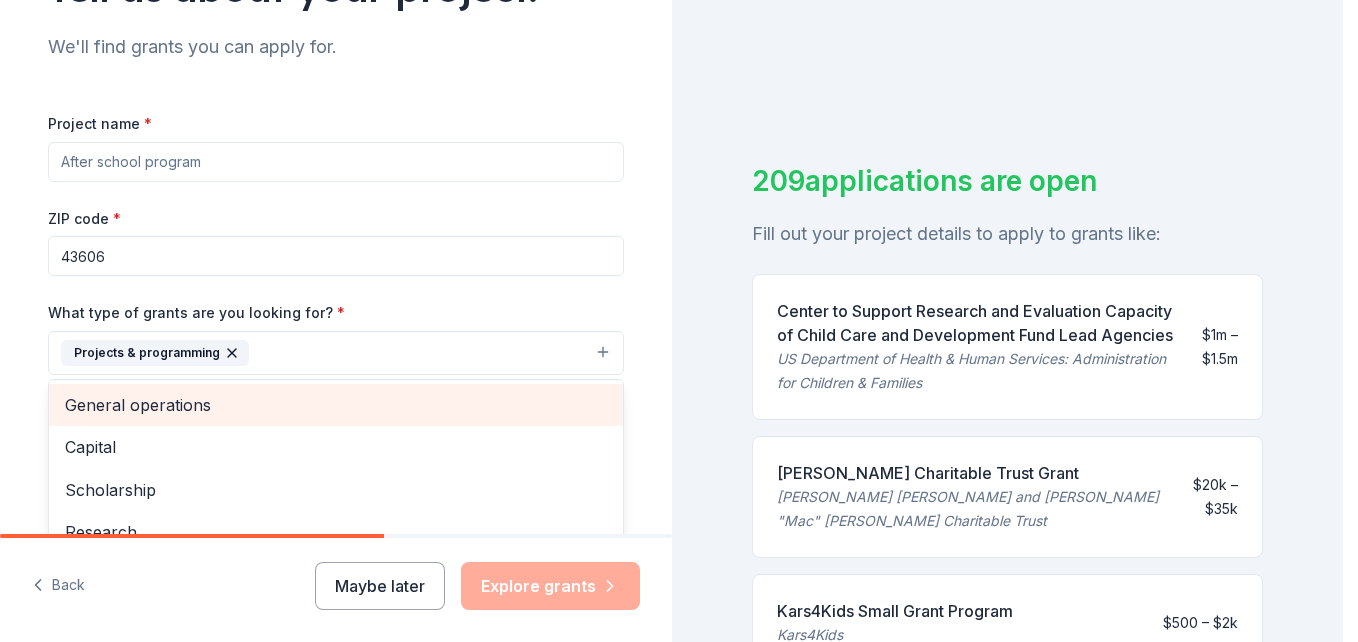 click on "General operations" at bounding box center [336, 405] 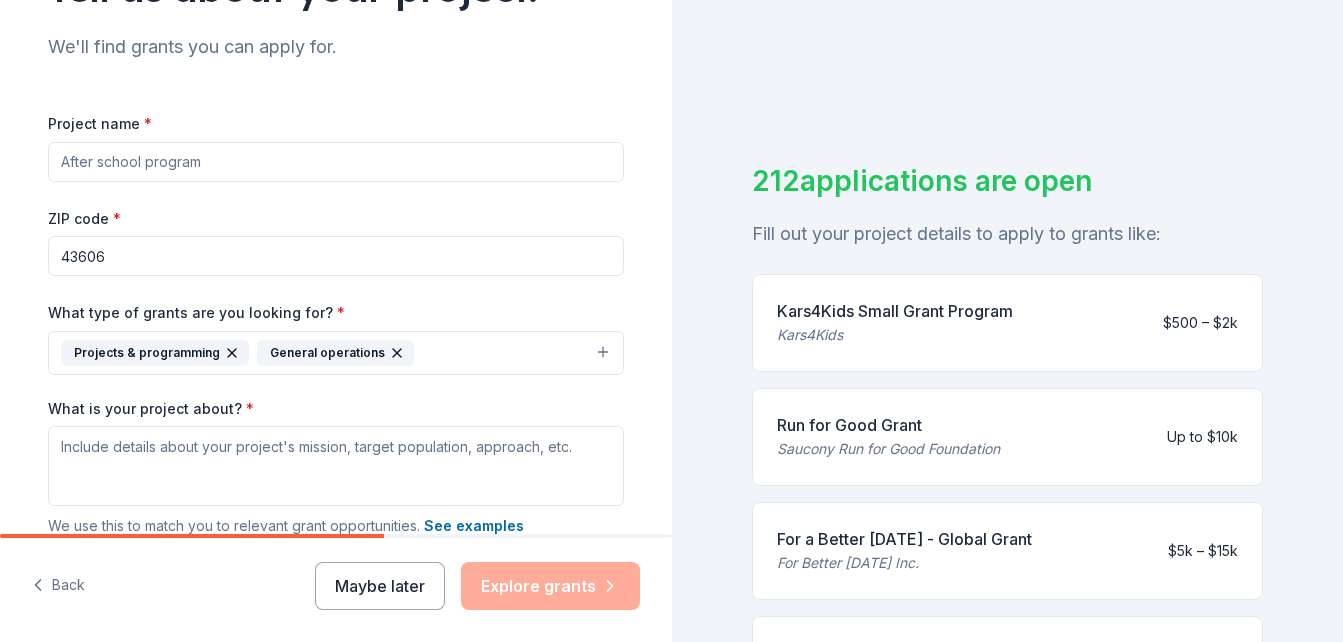 click on "Projects & programming General operations" at bounding box center [336, 353] 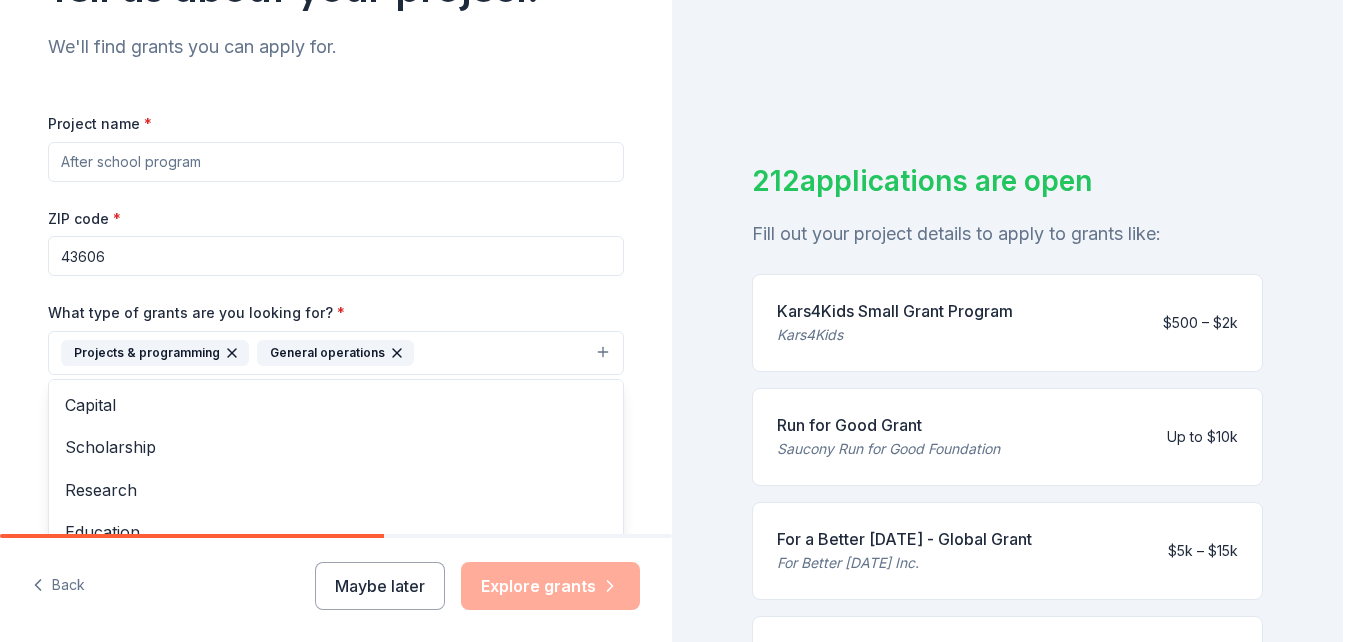 click on "Projects & programming General operations" at bounding box center [336, 353] 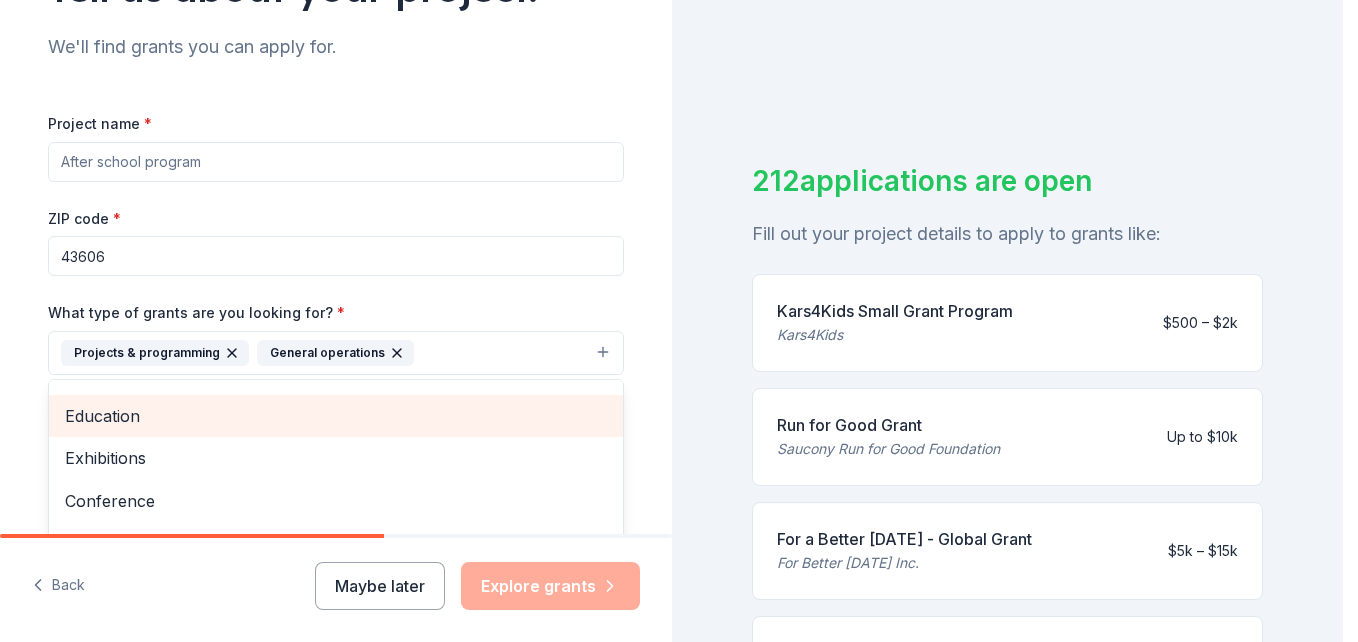 scroll, scrollTop: 151, scrollLeft: 0, axis: vertical 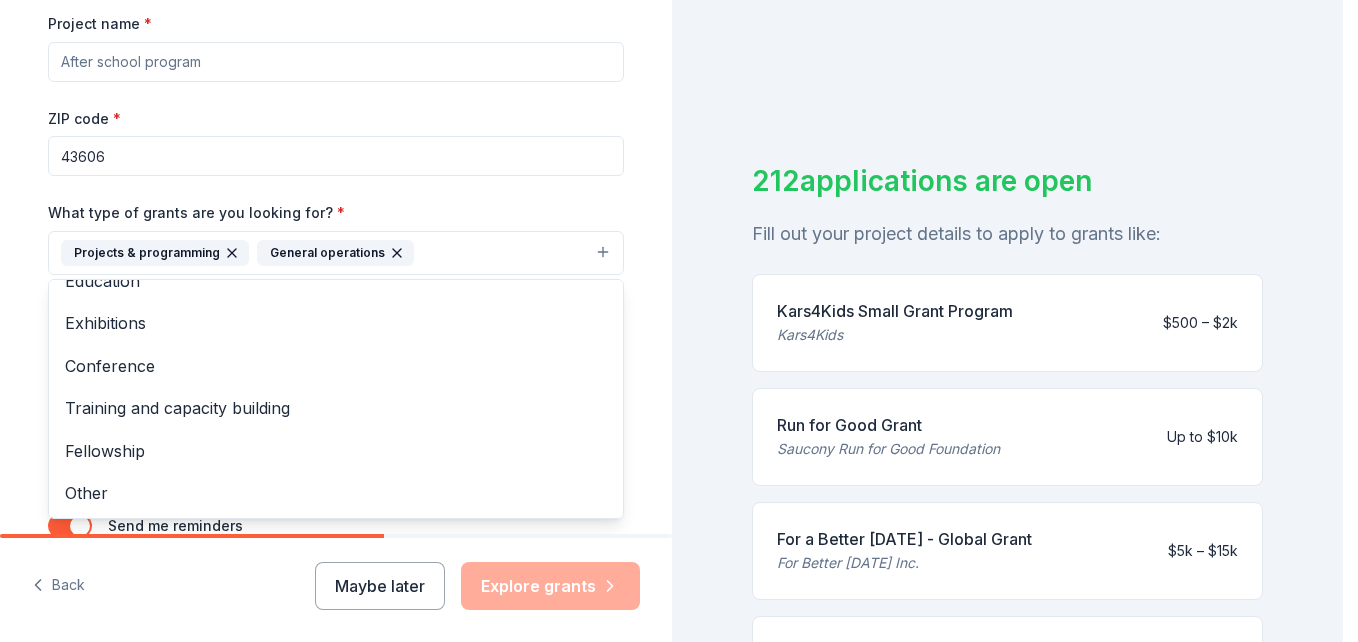 click on "Tell us about your project. We'll find grants you can apply for. Project name * ZIP code * 43606 What type of grants are you looking for? * Projects & programming General operations Capital Scholarship Research Education Exhibitions Conference Training and capacity building Fellowship Other What is your project about? * We use this to match you to relevant grant opportunities.   See examples We recommend at least 300 characters to get the best grant matches. Send me reminders Email me reminders of grant application deadlines" at bounding box center [336, 179] 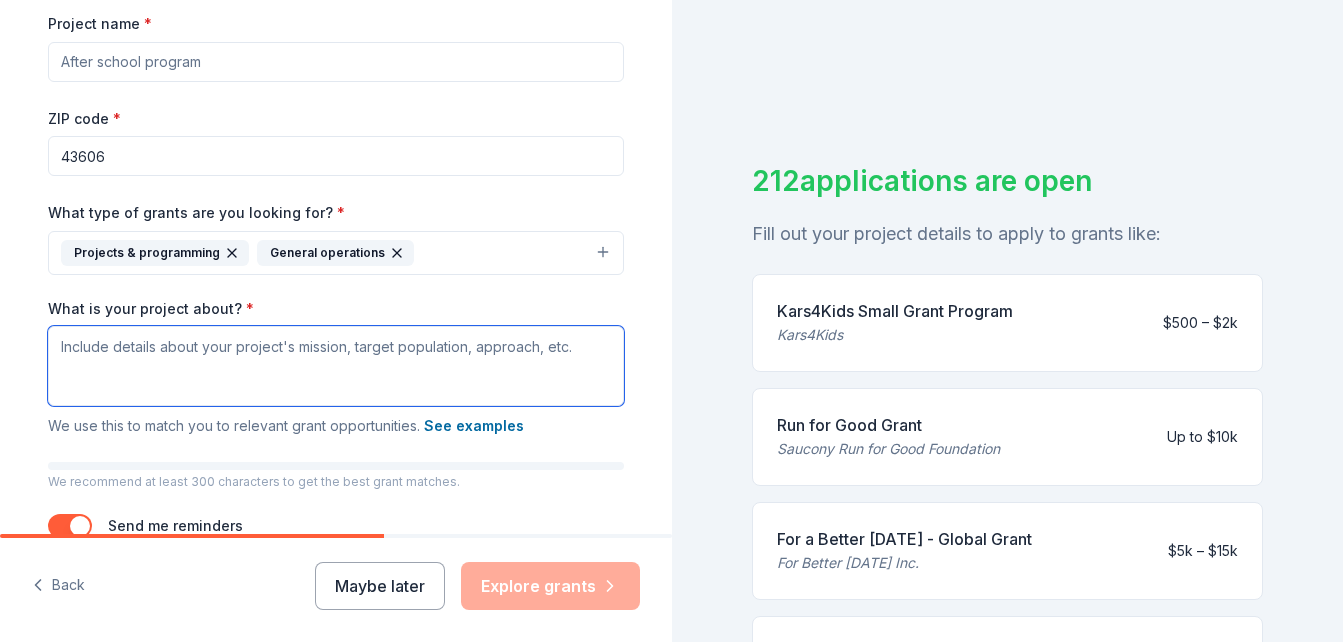 click on "What is your project about? *" at bounding box center [336, 366] 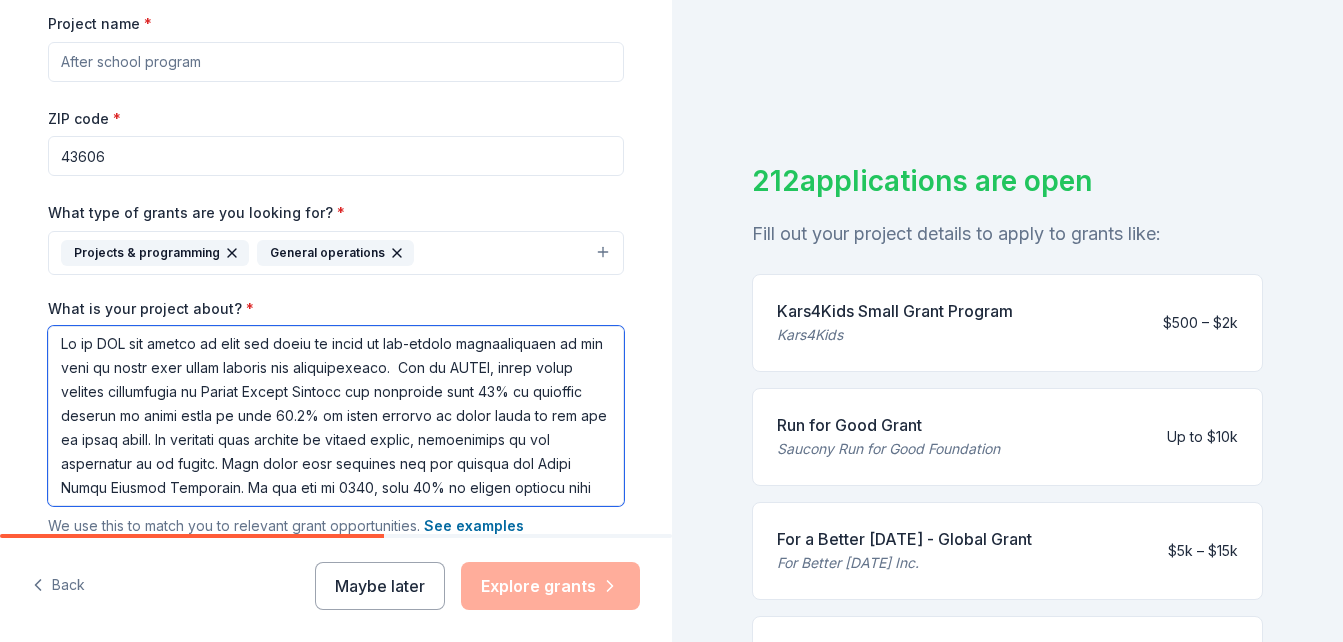 scroll, scrollTop: 0, scrollLeft: 0, axis: both 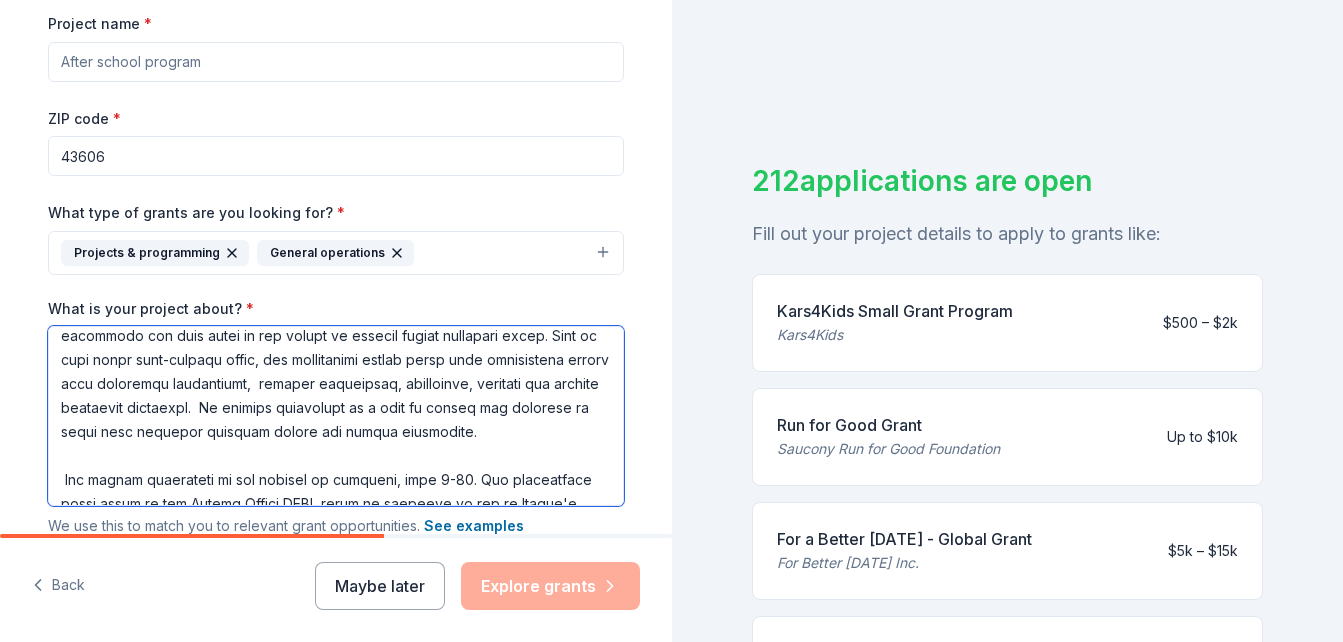 drag, startPoint x: 350, startPoint y: 387, endPoint x: 362, endPoint y: 390, distance: 12.369317 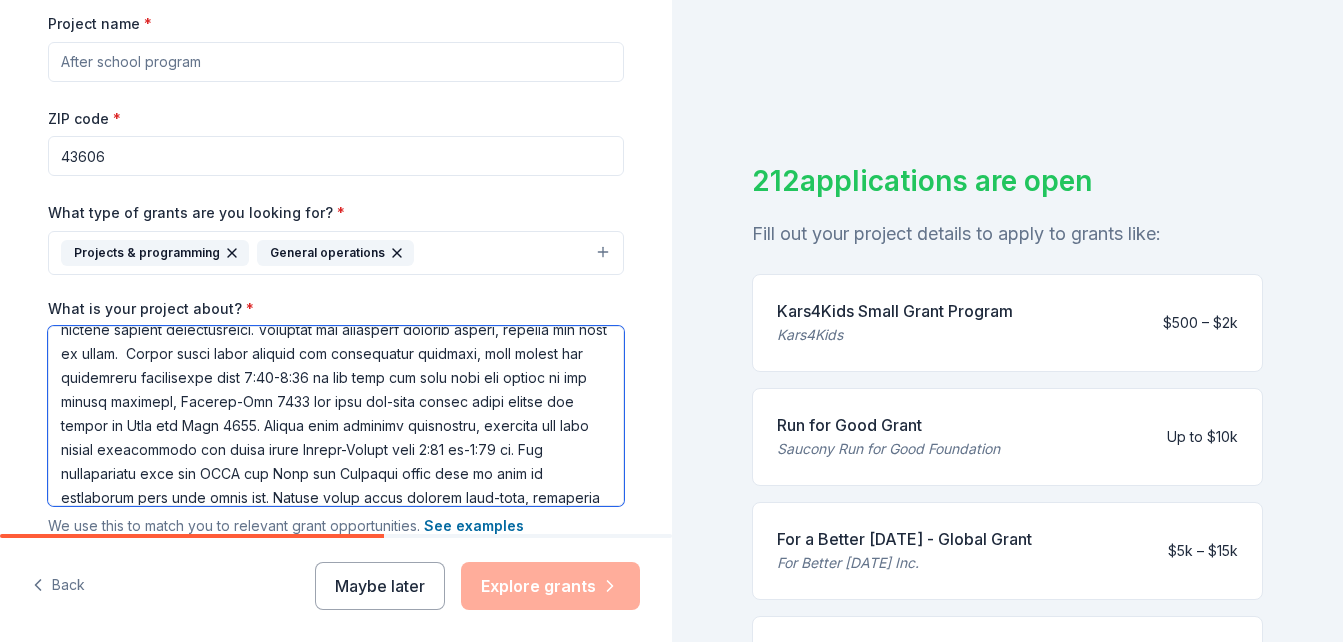 scroll, scrollTop: 571, scrollLeft: 0, axis: vertical 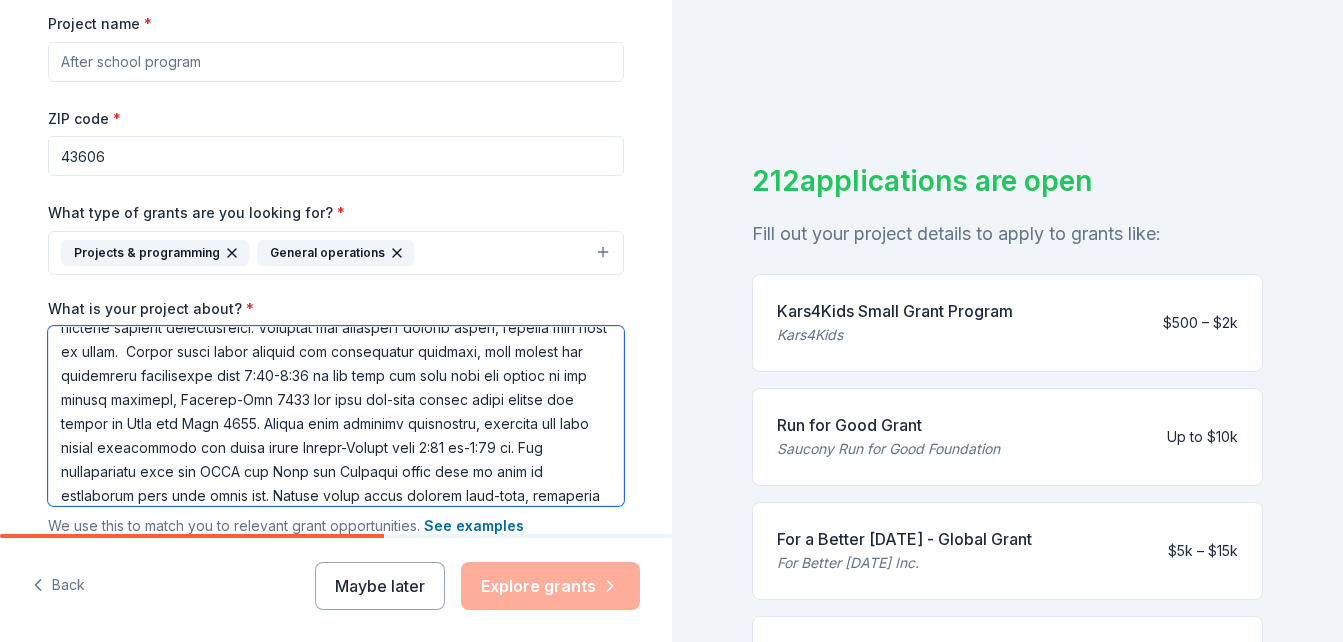 click on "What is your project about? *" at bounding box center (336, 416) 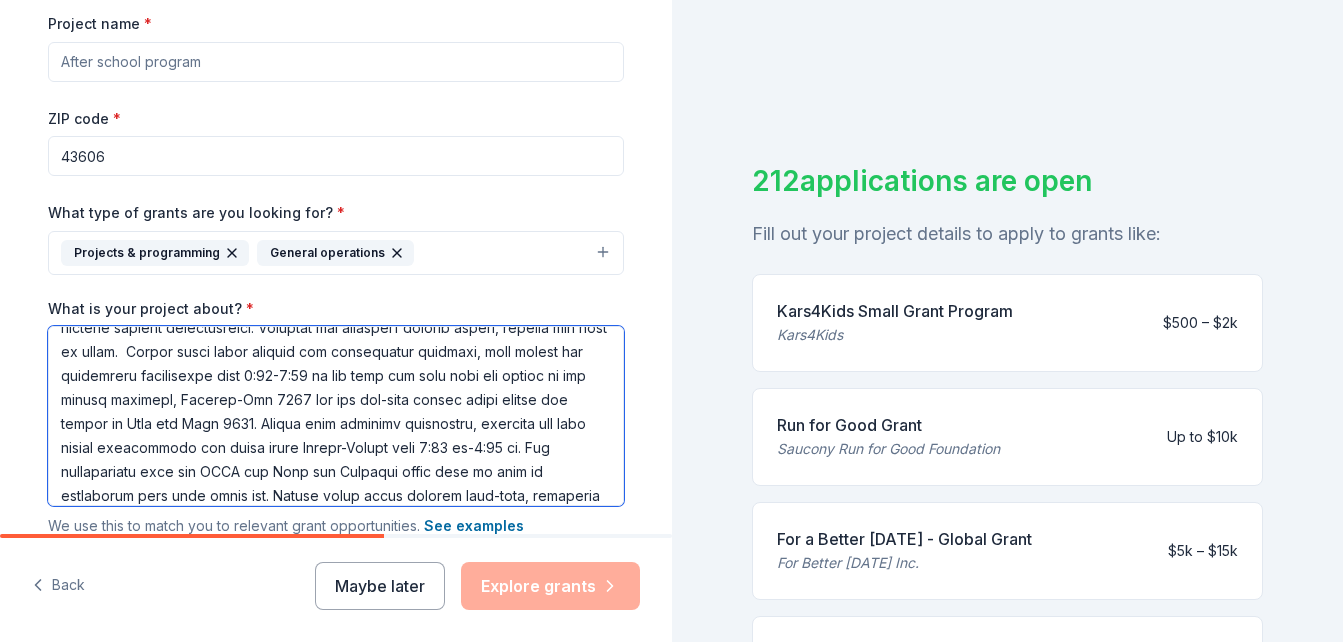 scroll, scrollTop: 654, scrollLeft: 0, axis: vertical 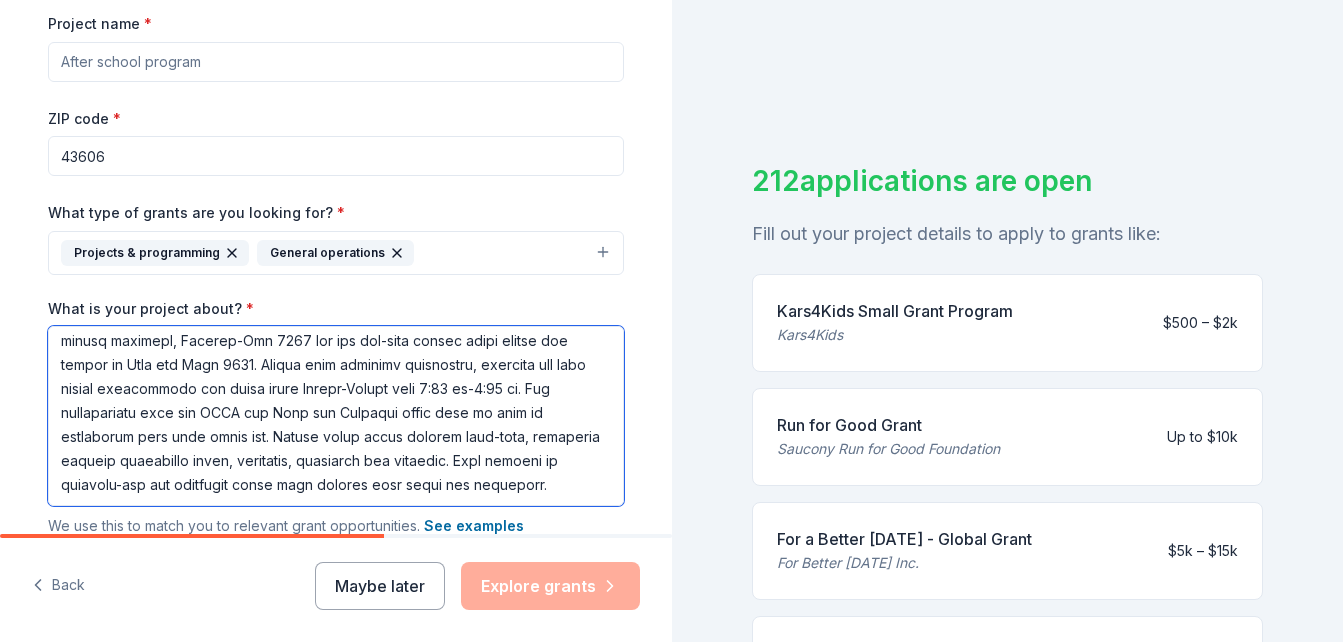 click on "What is your project about? *" at bounding box center (336, 416) 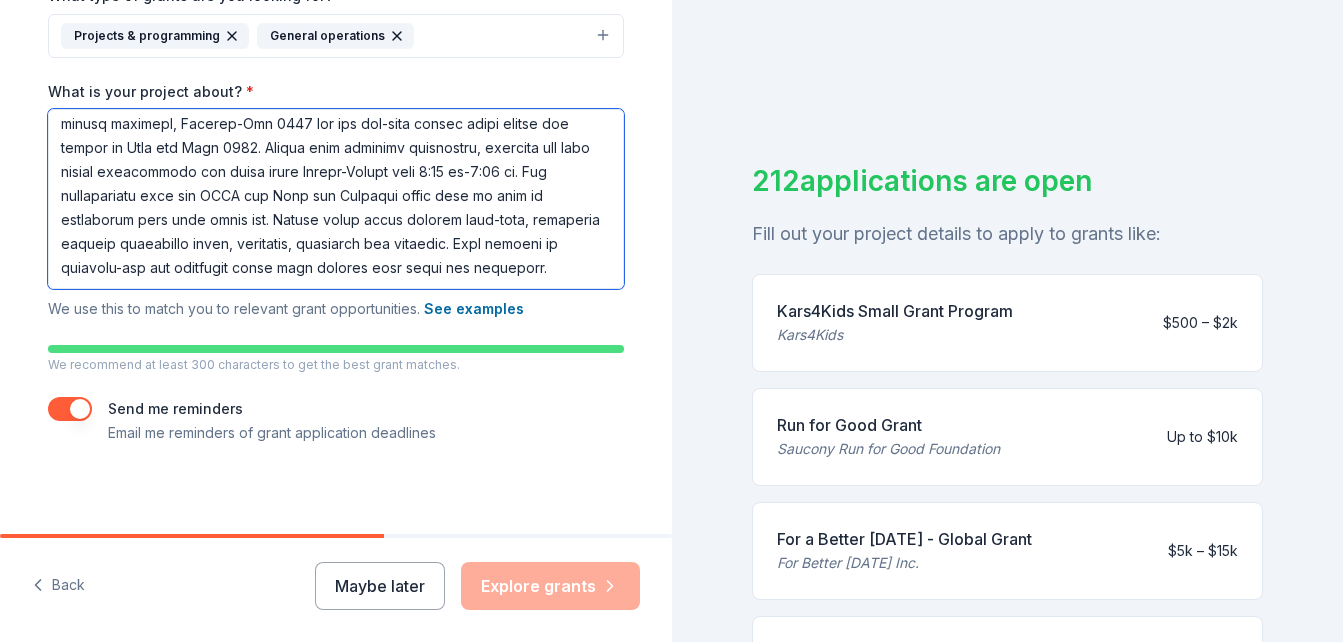 scroll, scrollTop: 524, scrollLeft: 0, axis: vertical 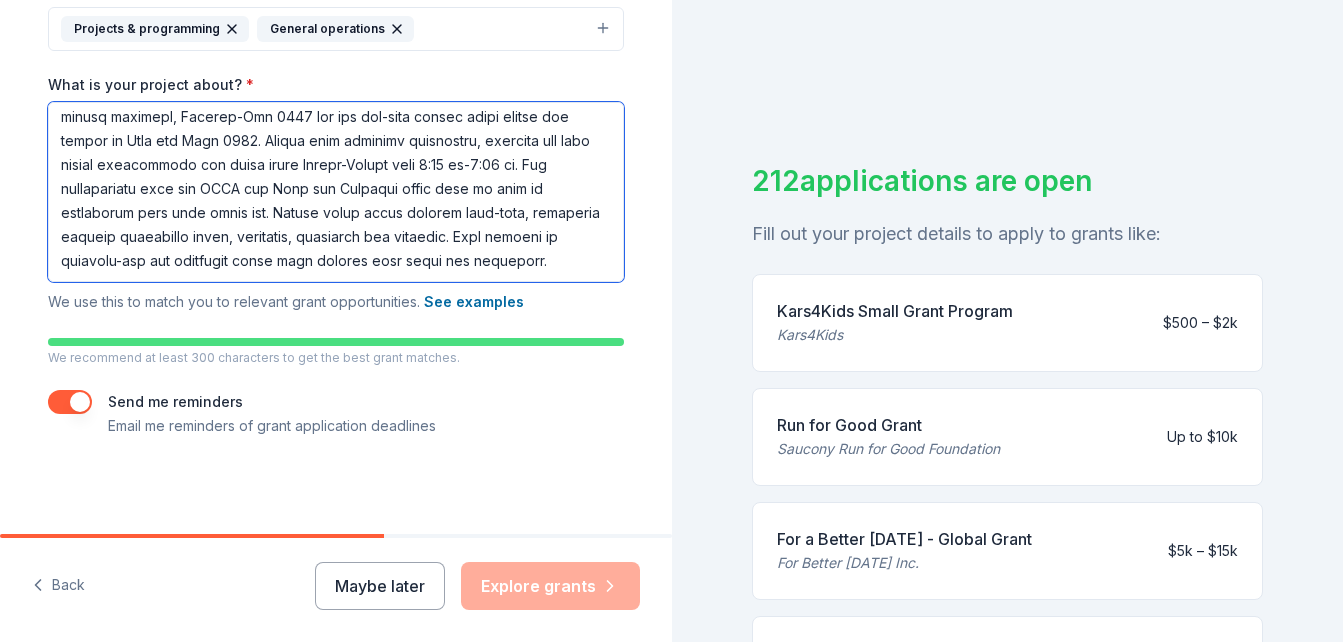 click on "What is your project about? *" at bounding box center (336, 192) 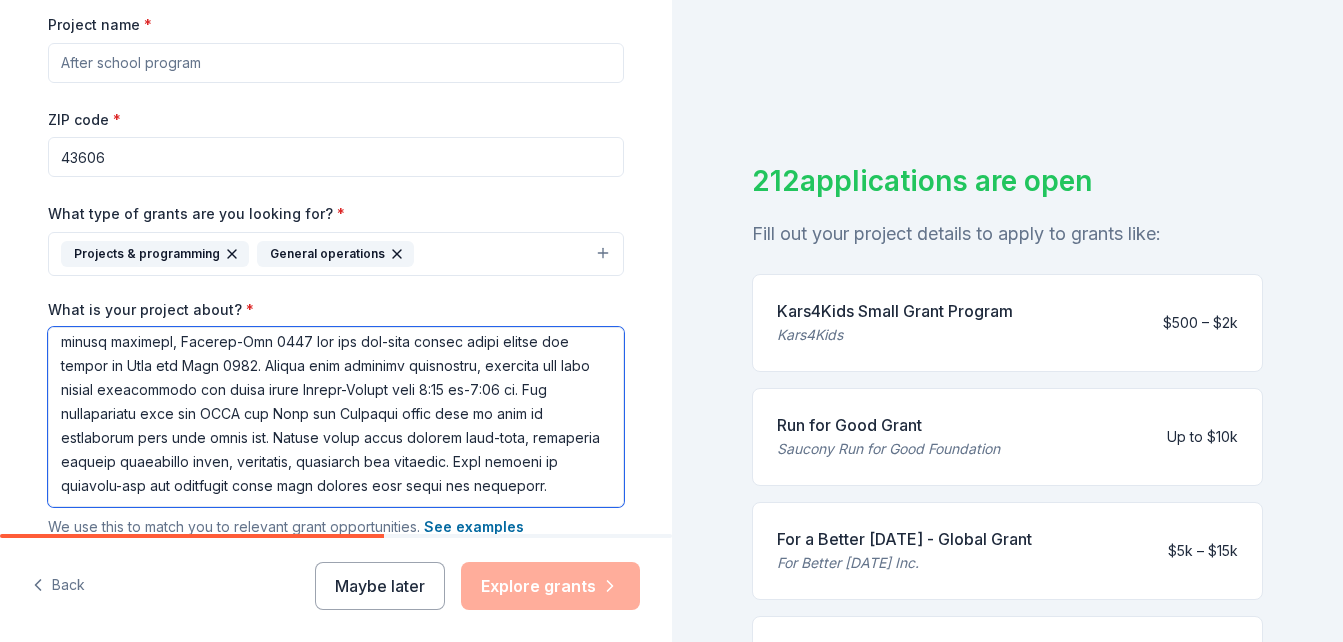 scroll, scrollTop: 301, scrollLeft: 0, axis: vertical 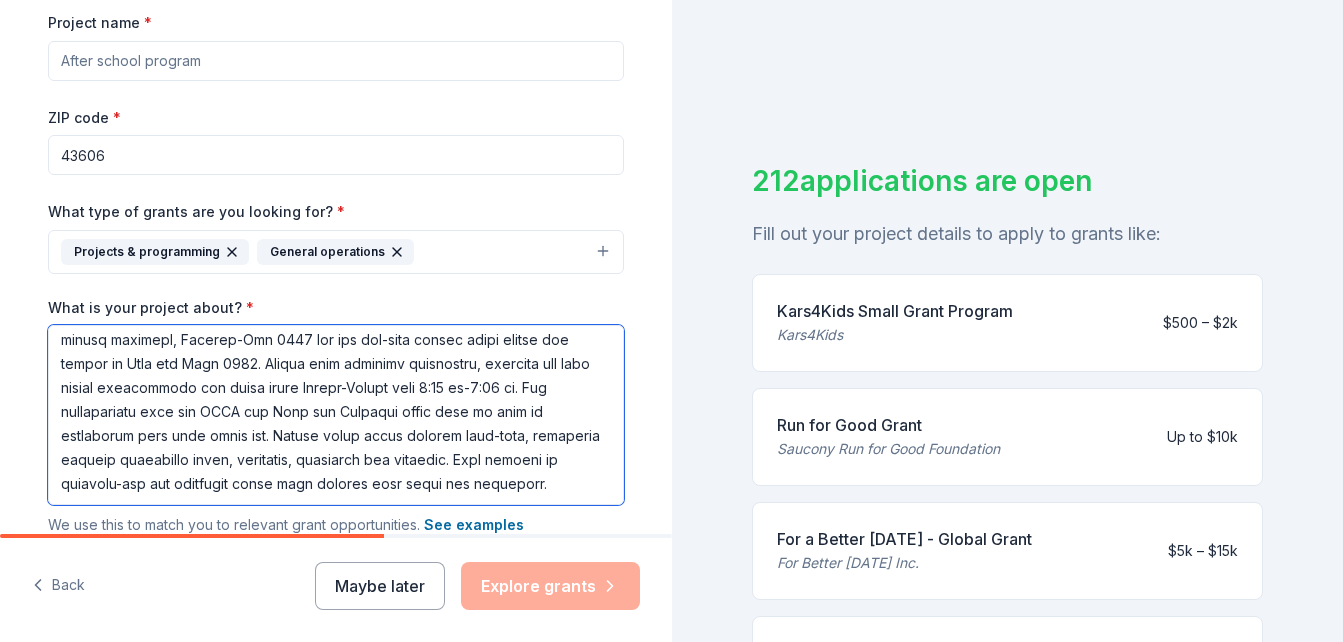 click on "What is your project about? *" at bounding box center (336, 415) 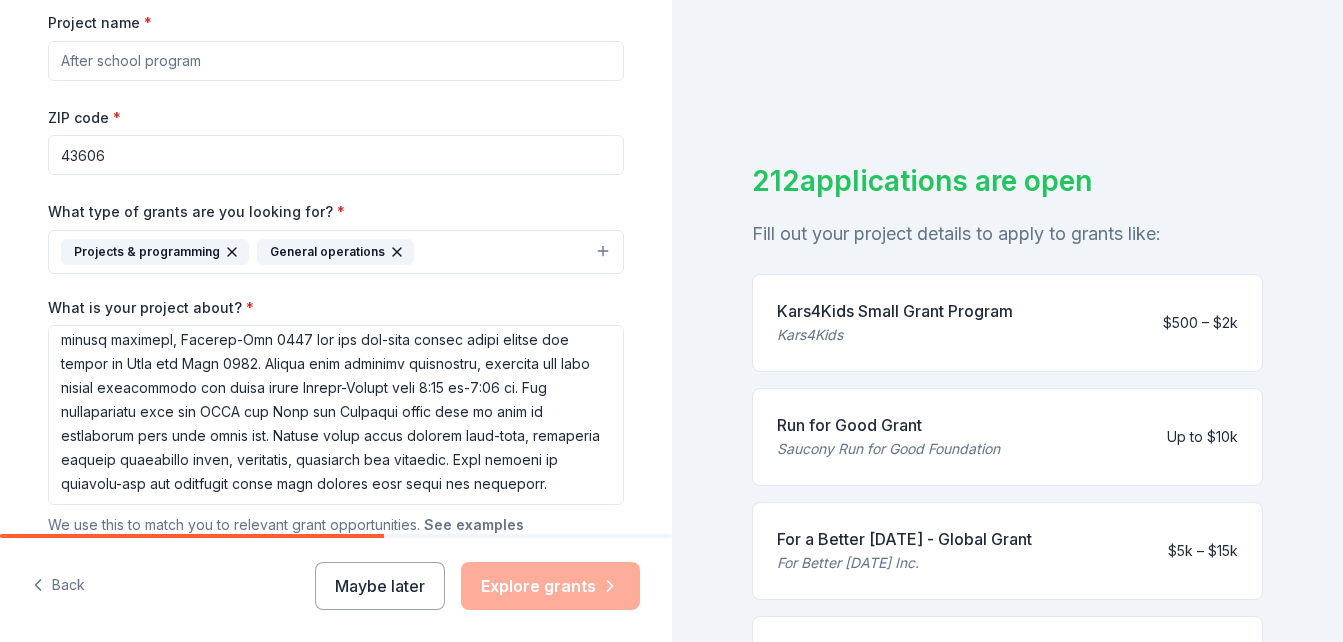 click on "See examples" at bounding box center [474, 525] 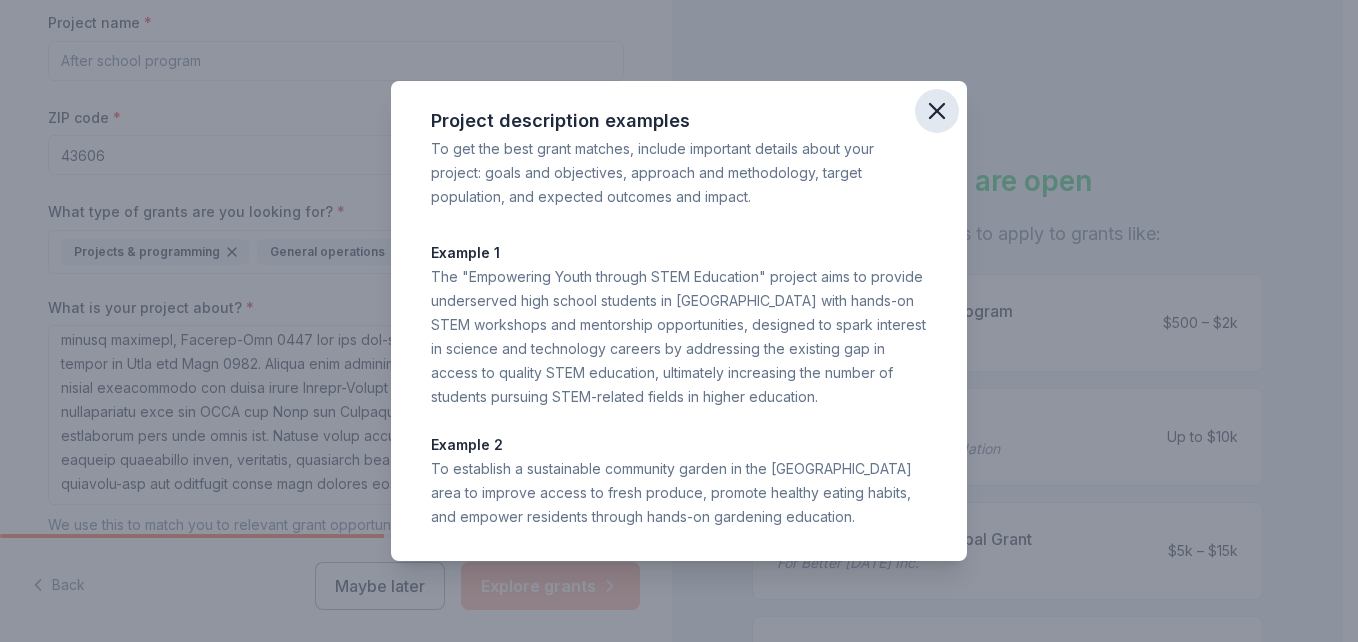 click 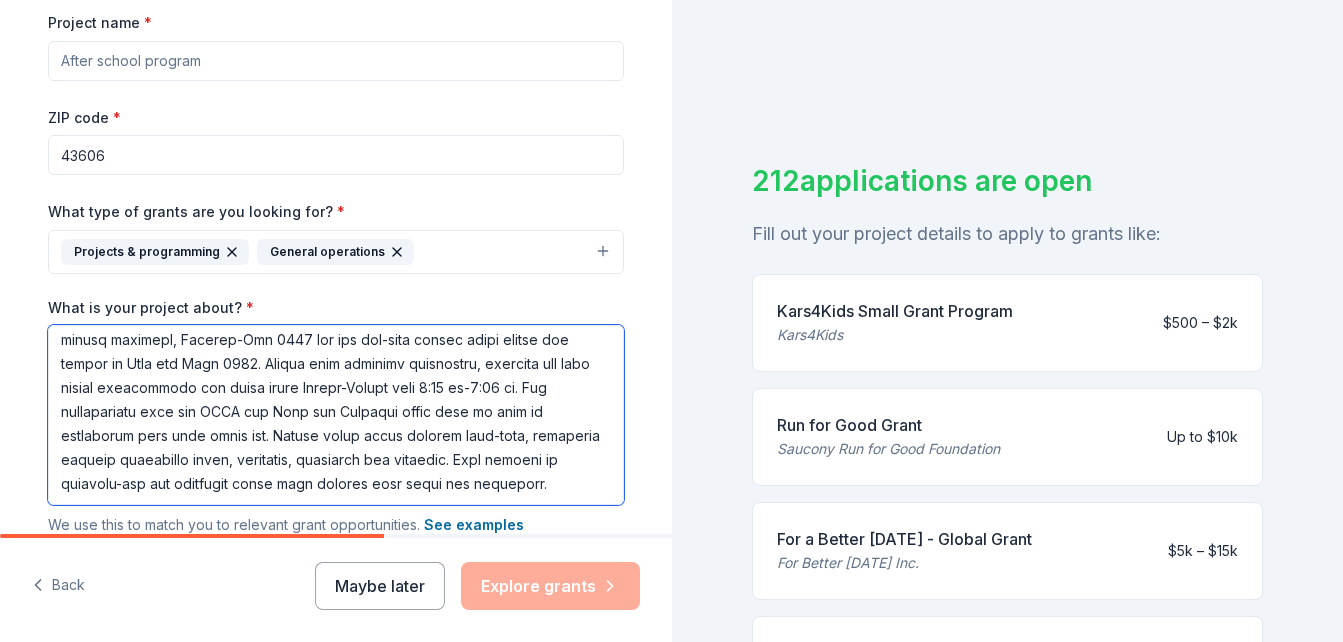 click on "What is your project about? *" at bounding box center [336, 415] 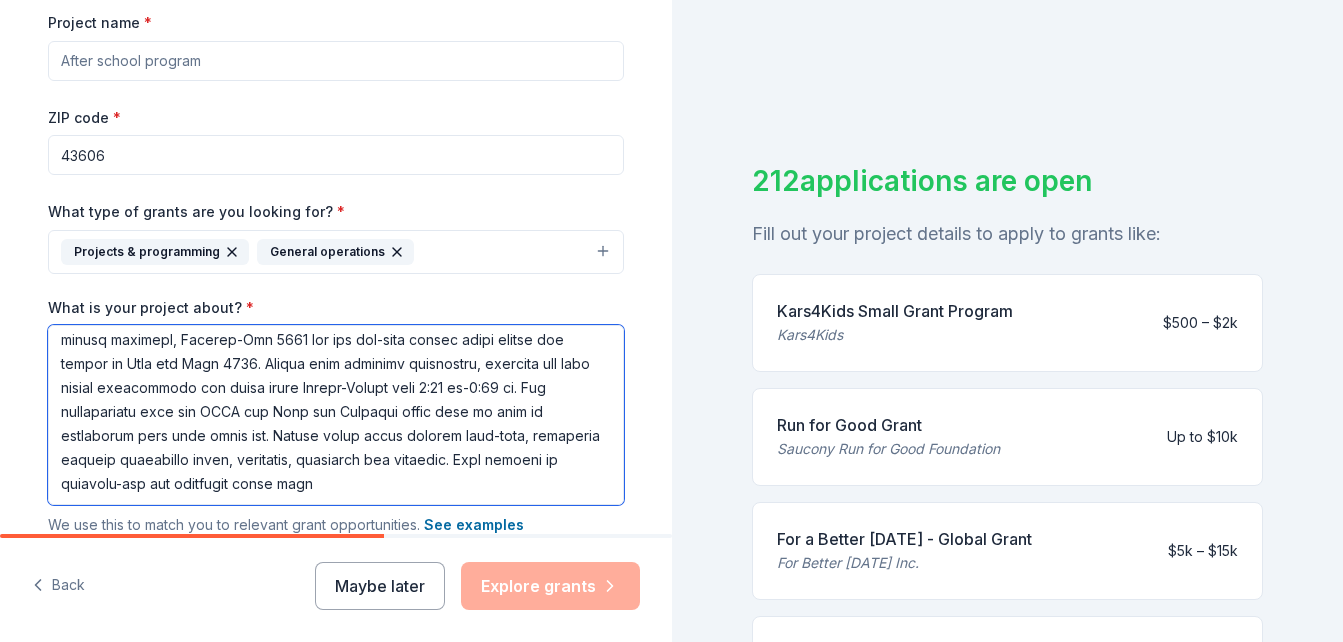 scroll, scrollTop: 630, scrollLeft: 0, axis: vertical 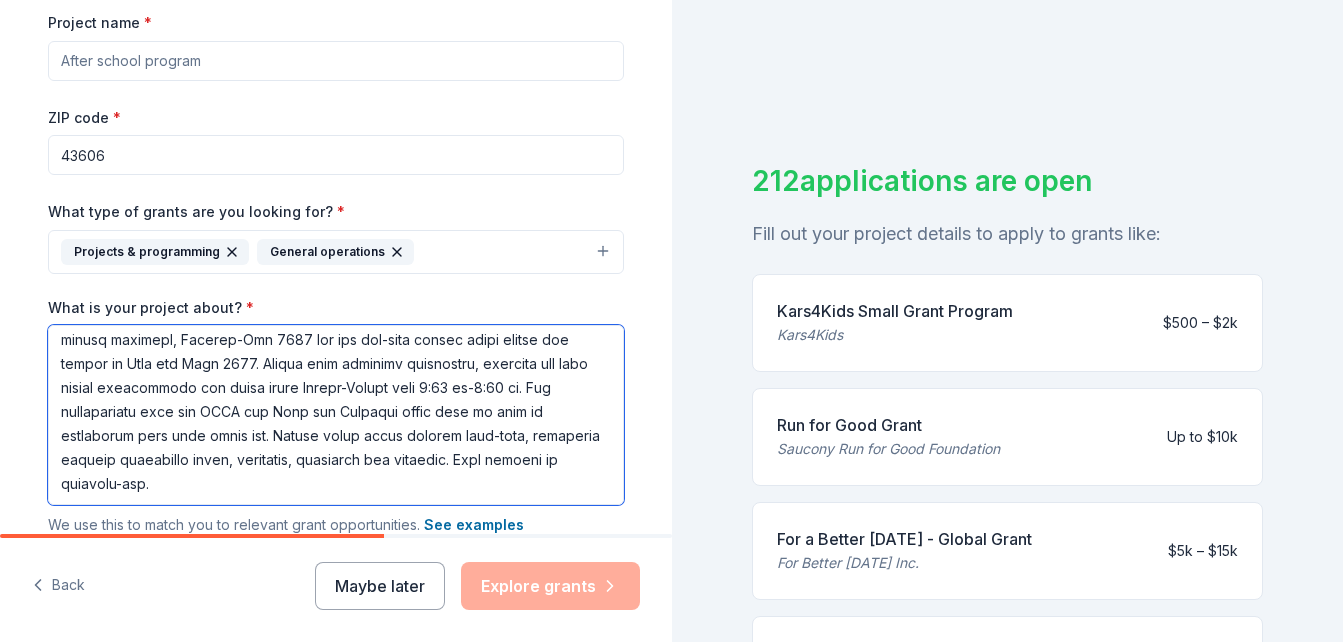 click on "What is your project about? *" at bounding box center (336, 415) 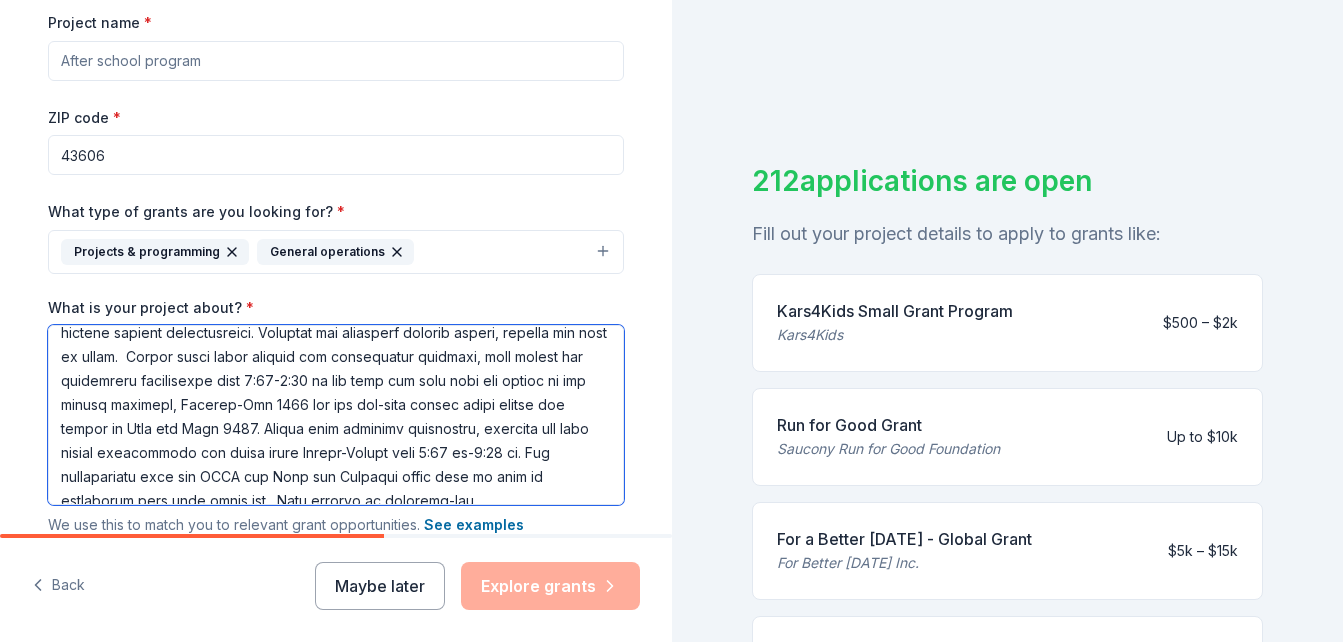 scroll, scrollTop: 606, scrollLeft: 0, axis: vertical 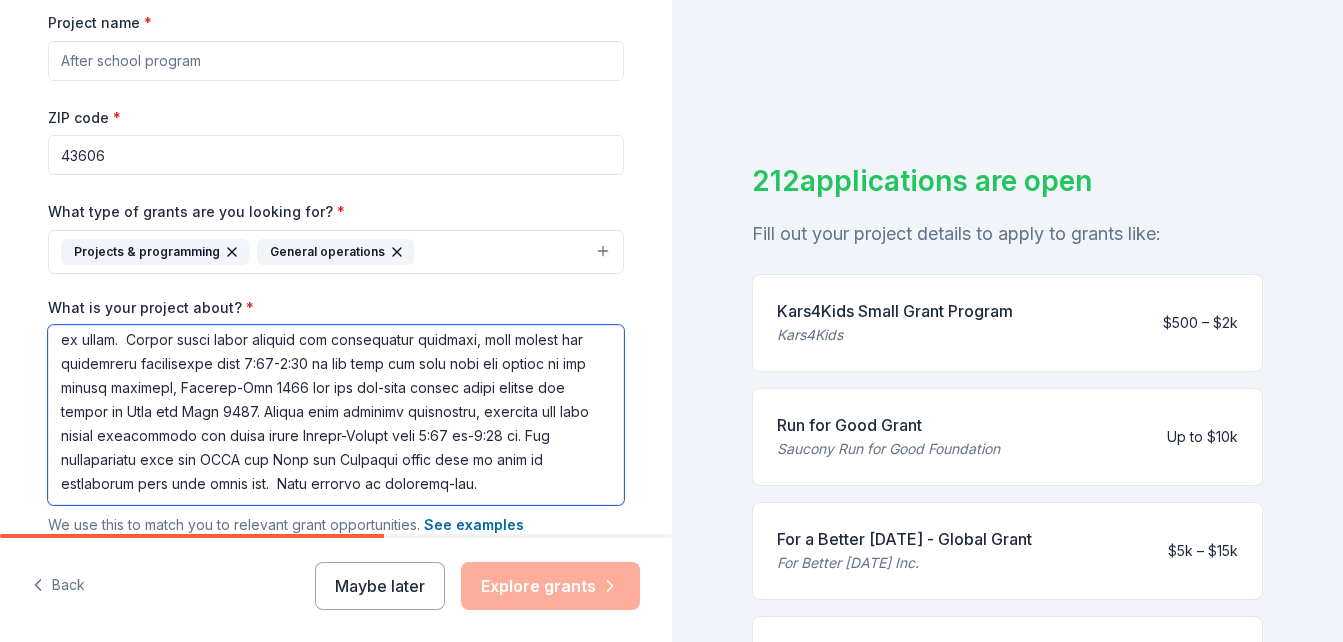 click on "What is your project about? *" at bounding box center [336, 415] 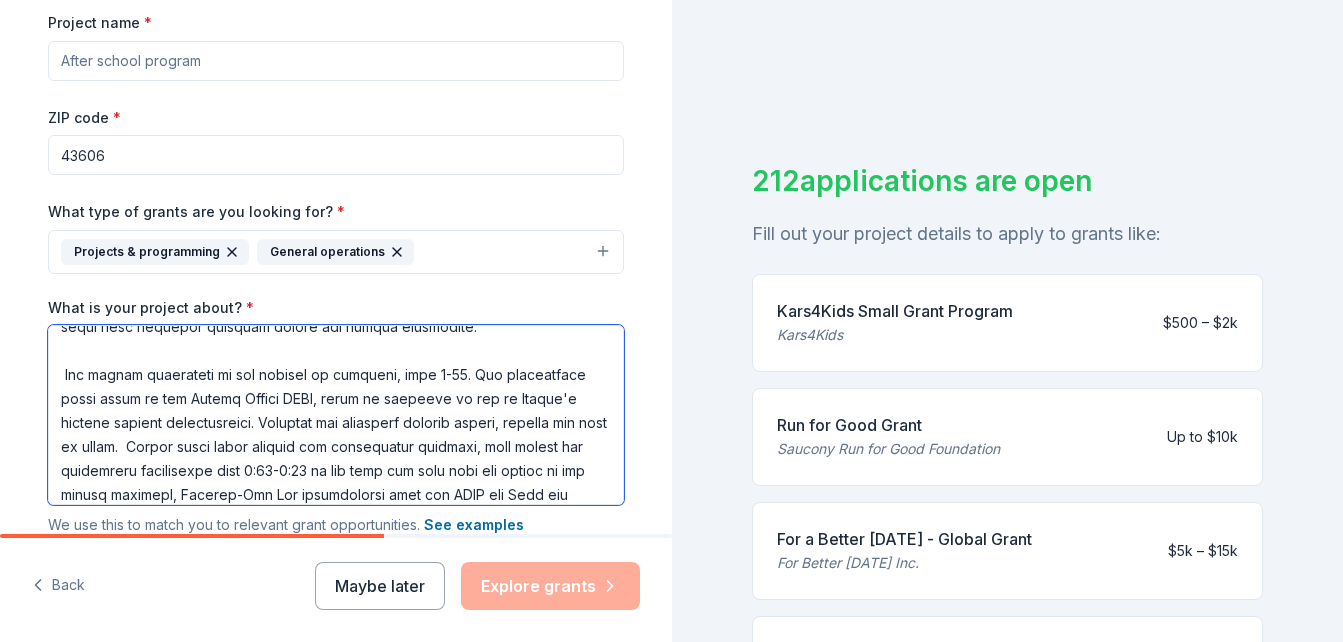 scroll, scrollTop: 434, scrollLeft: 0, axis: vertical 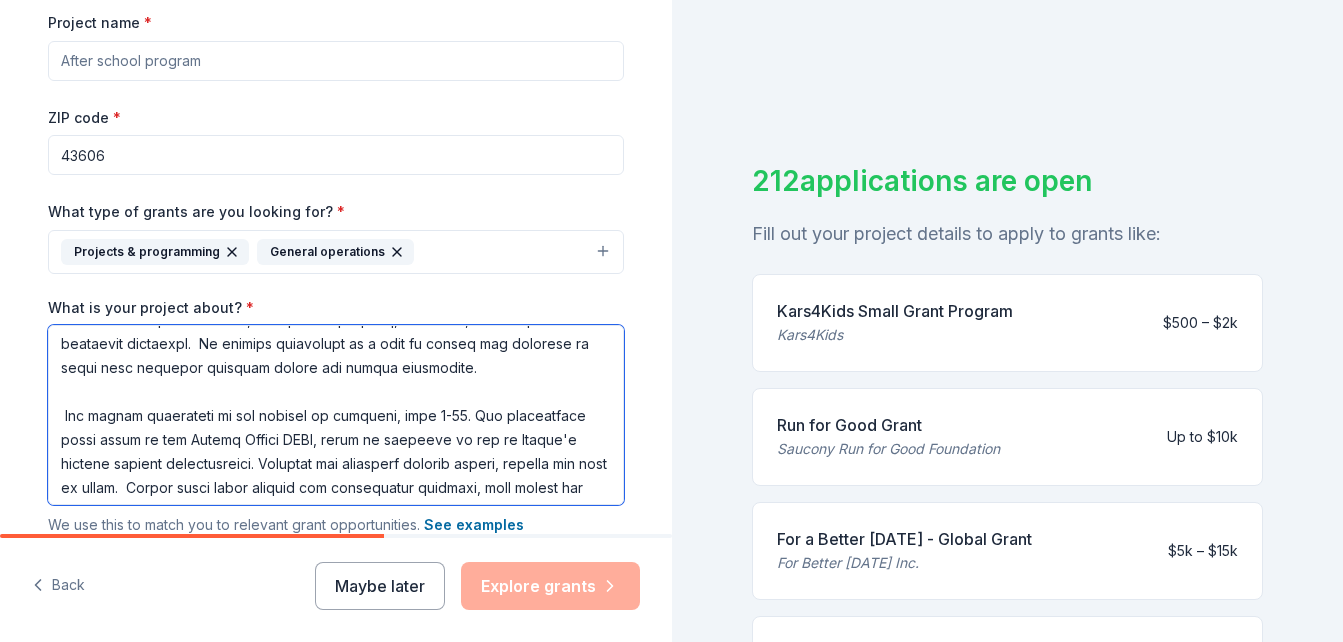drag, startPoint x: 58, startPoint y: 415, endPoint x: 230, endPoint y: 415, distance: 172 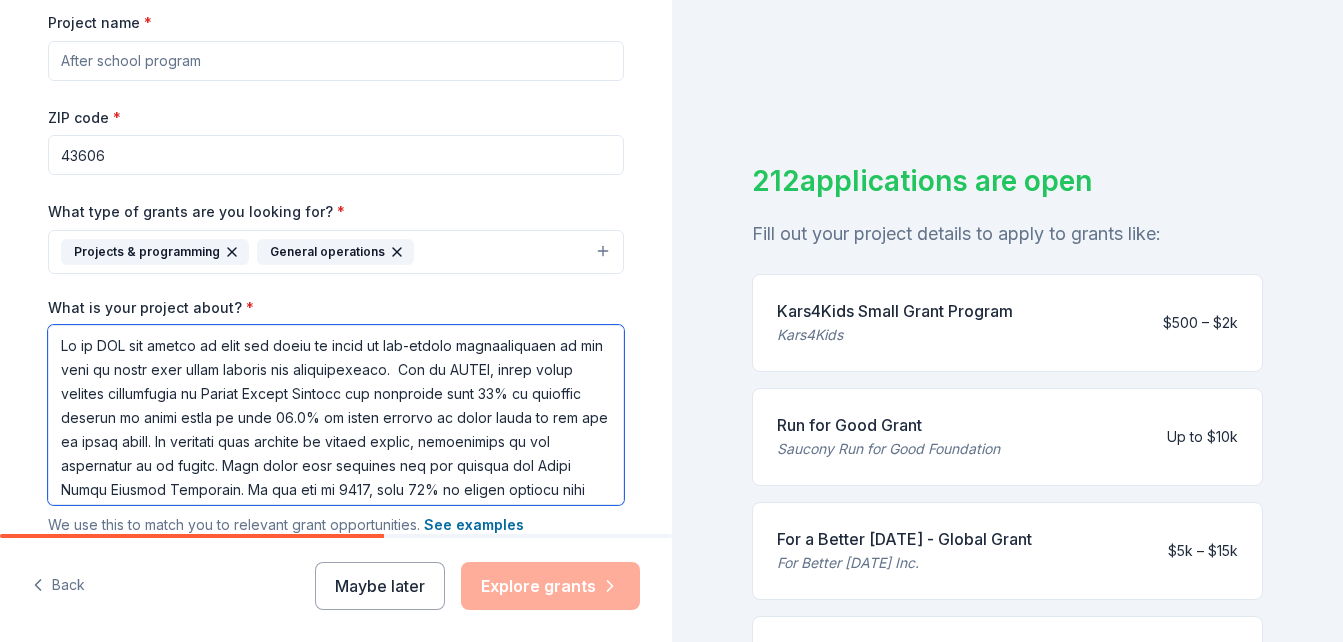 scroll, scrollTop: 100, scrollLeft: 0, axis: vertical 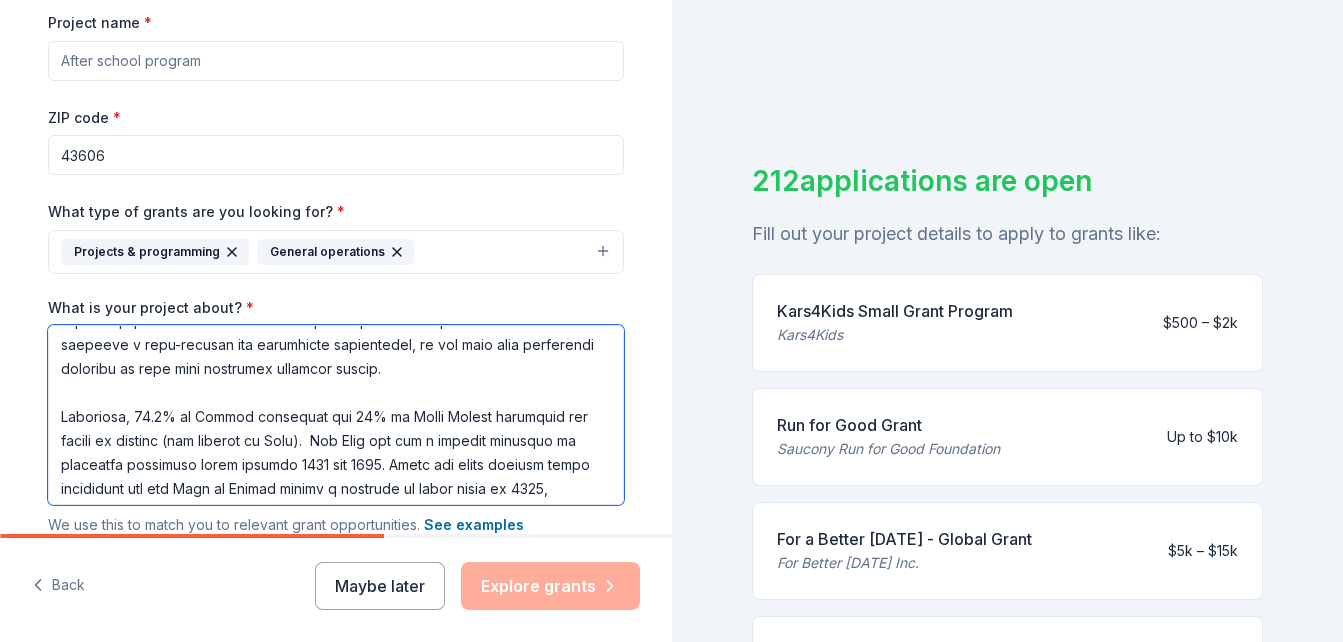 click on "What is your project about? *" at bounding box center [336, 415] 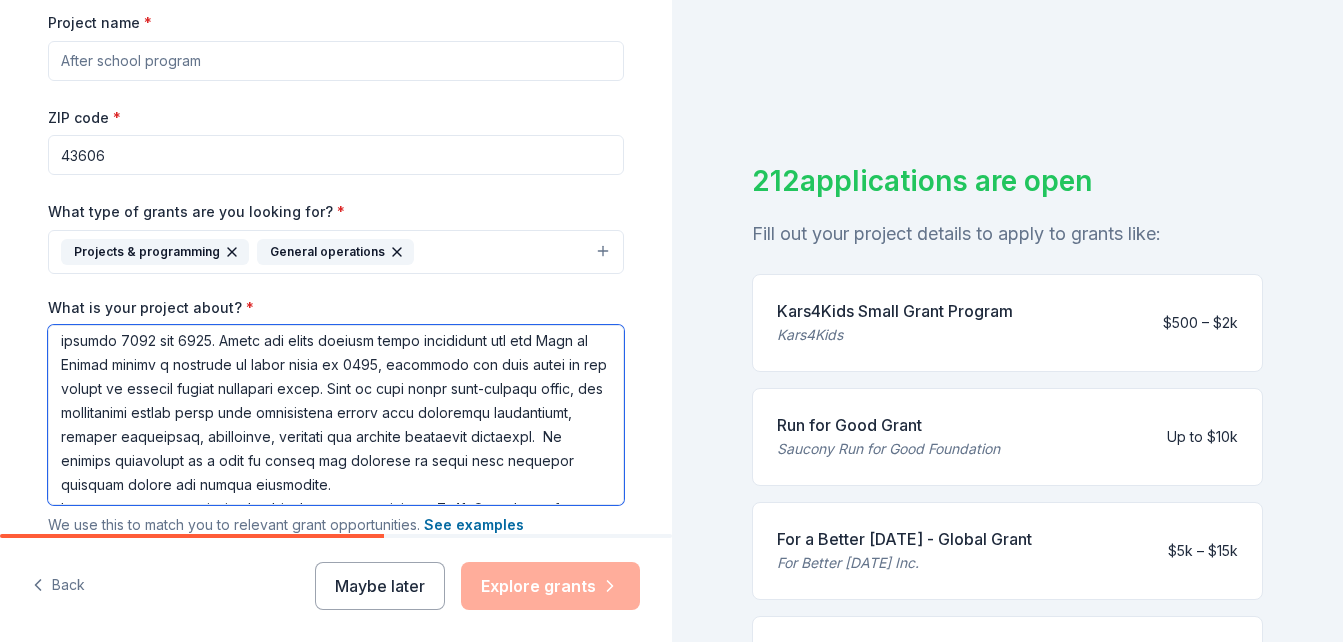 scroll, scrollTop: 393, scrollLeft: 0, axis: vertical 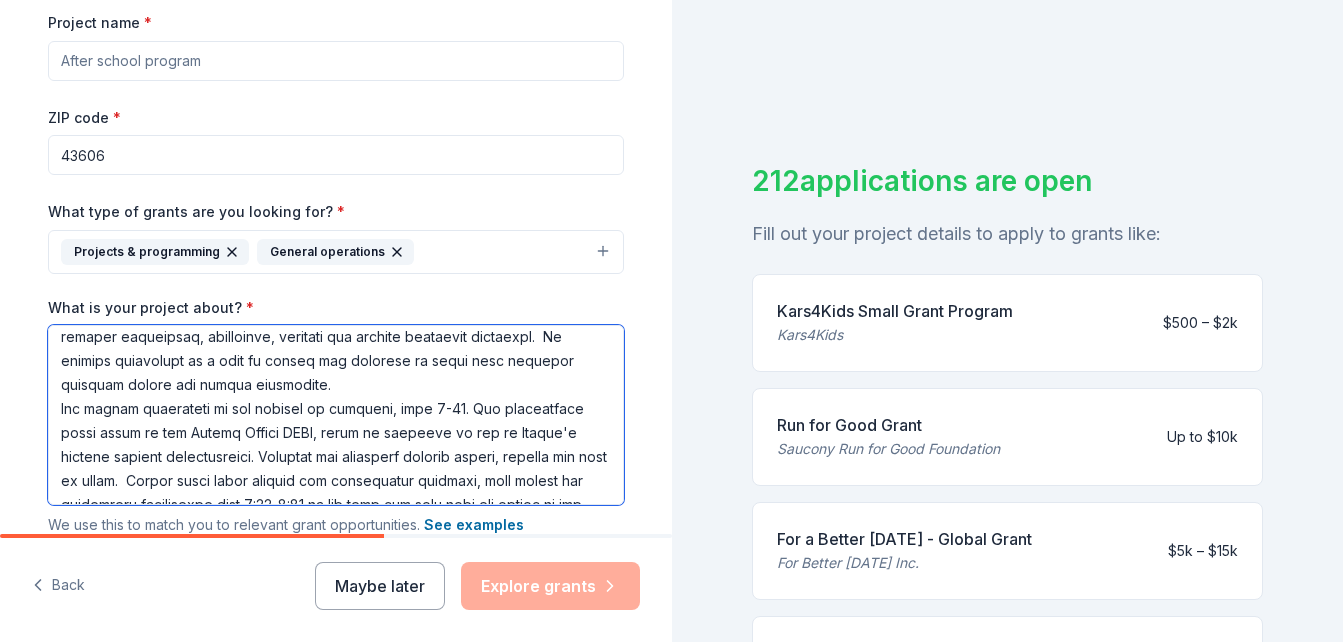 click on "What is your project about? *" at bounding box center (336, 415) 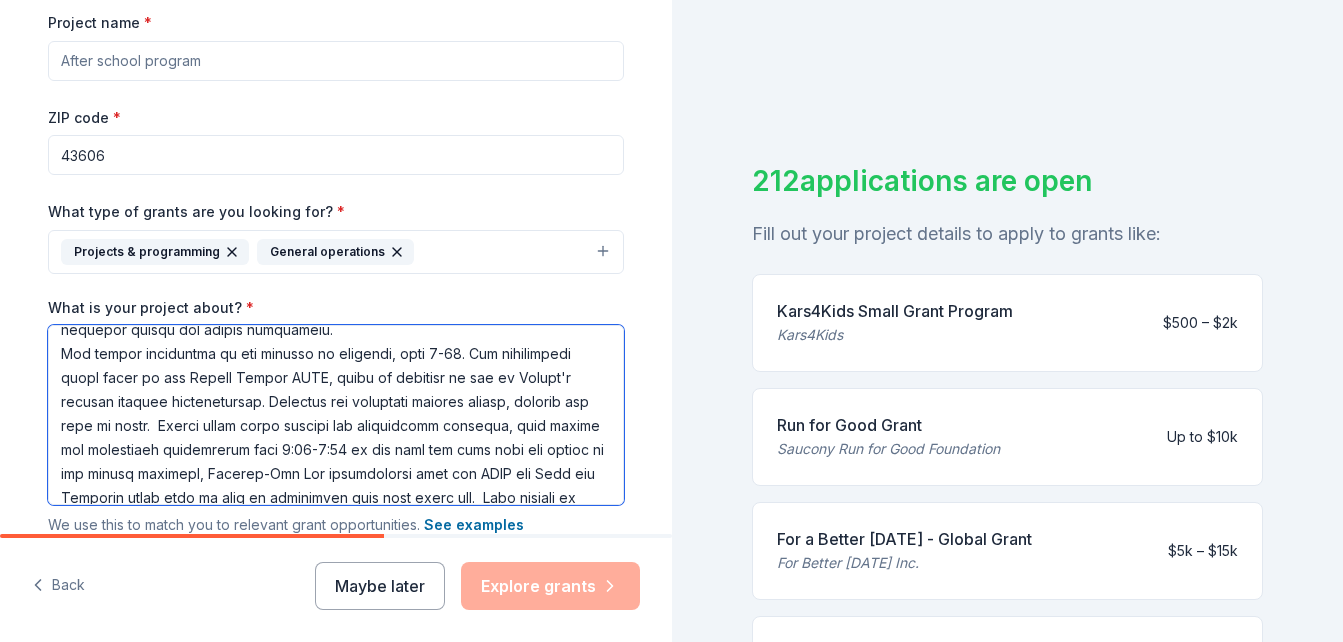 scroll, scrollTop: 486, scrollLeft: 0, axis: vertical 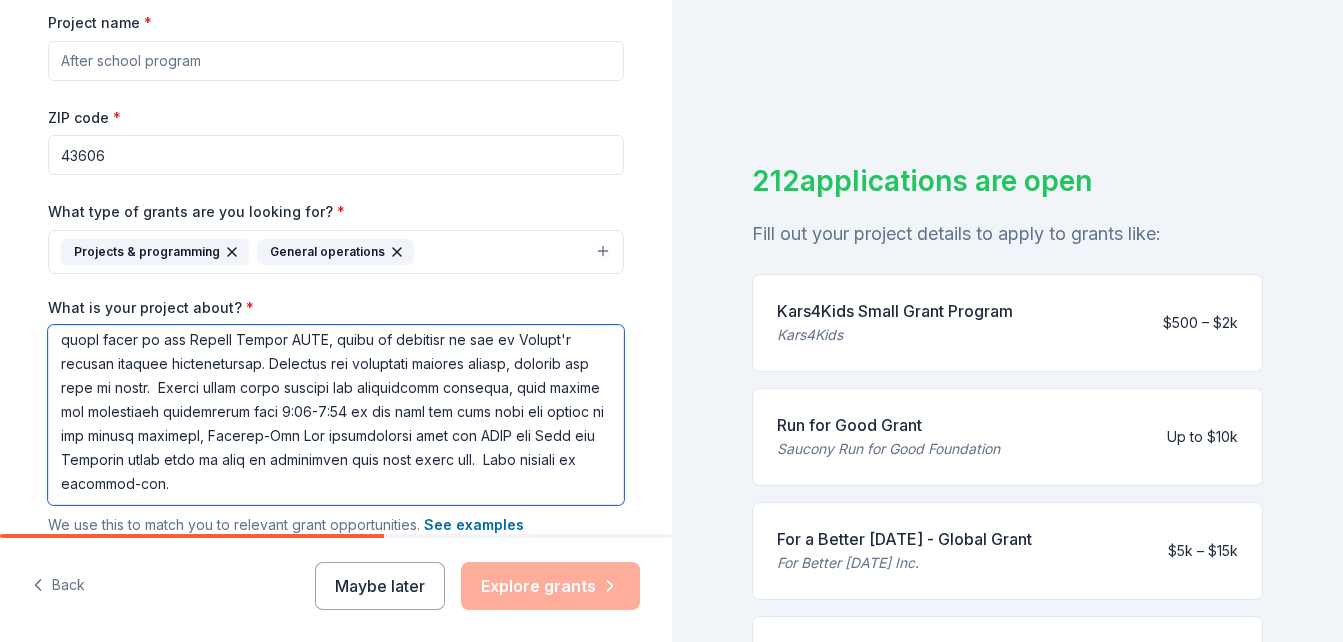 click on "What is your project about? *" at bounding box center [336, 415] 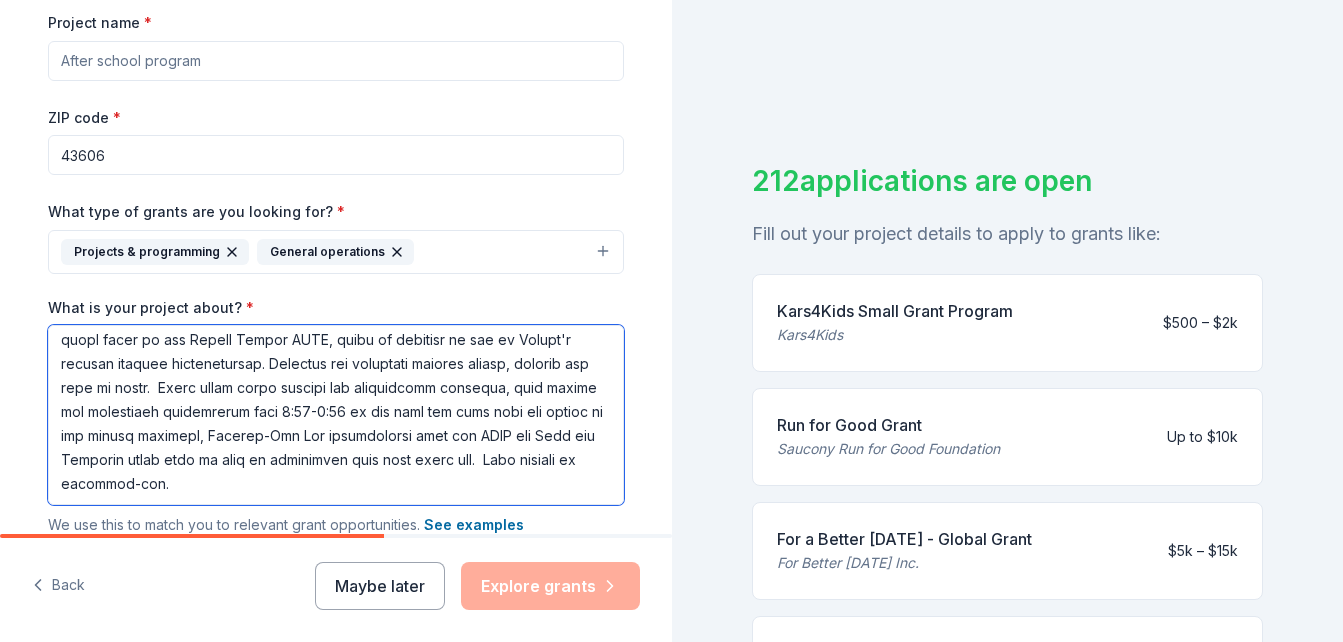 click on "What is your project about? *" at bounding box center (336, 415) 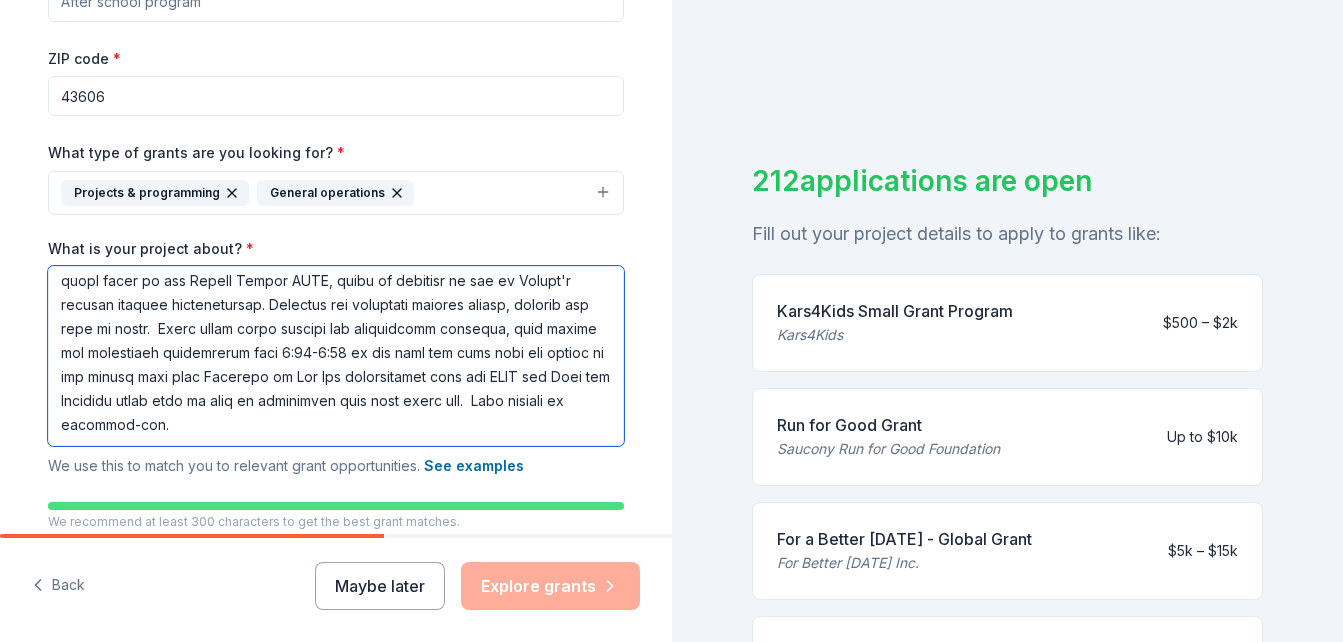 scroll, scrollTop: 401, scrollLeft: 0, axis: vertical 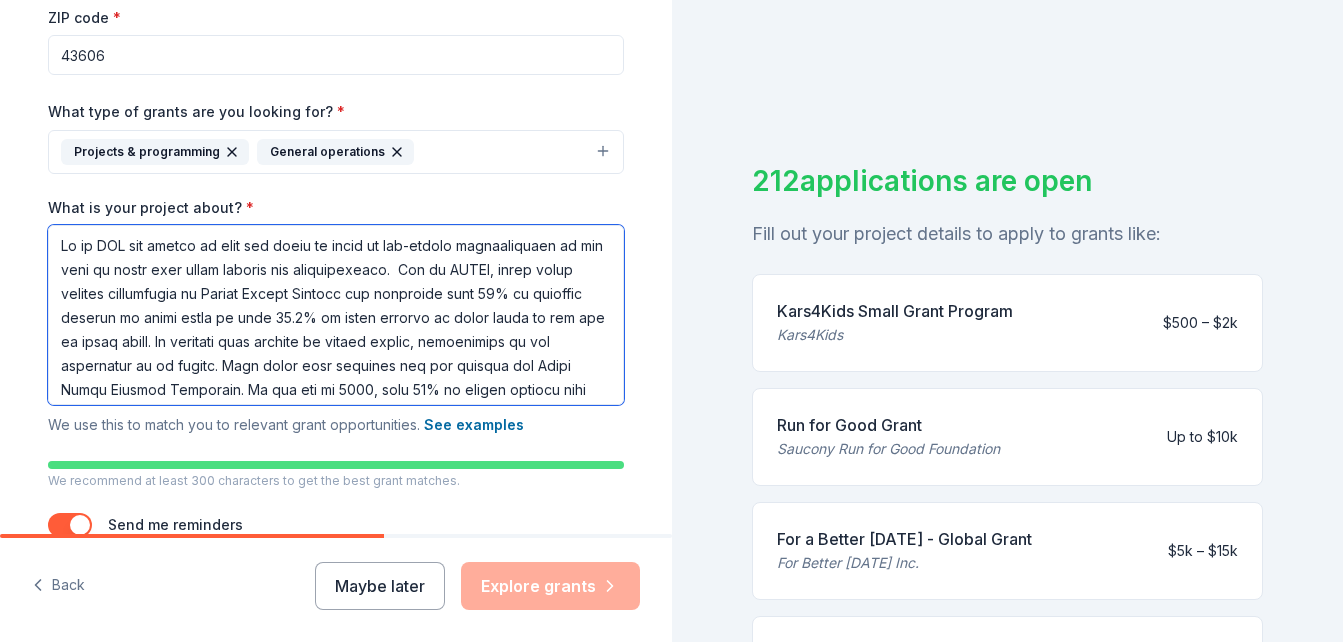 click on "What is your project about? *" at bounding box center [336, 315] 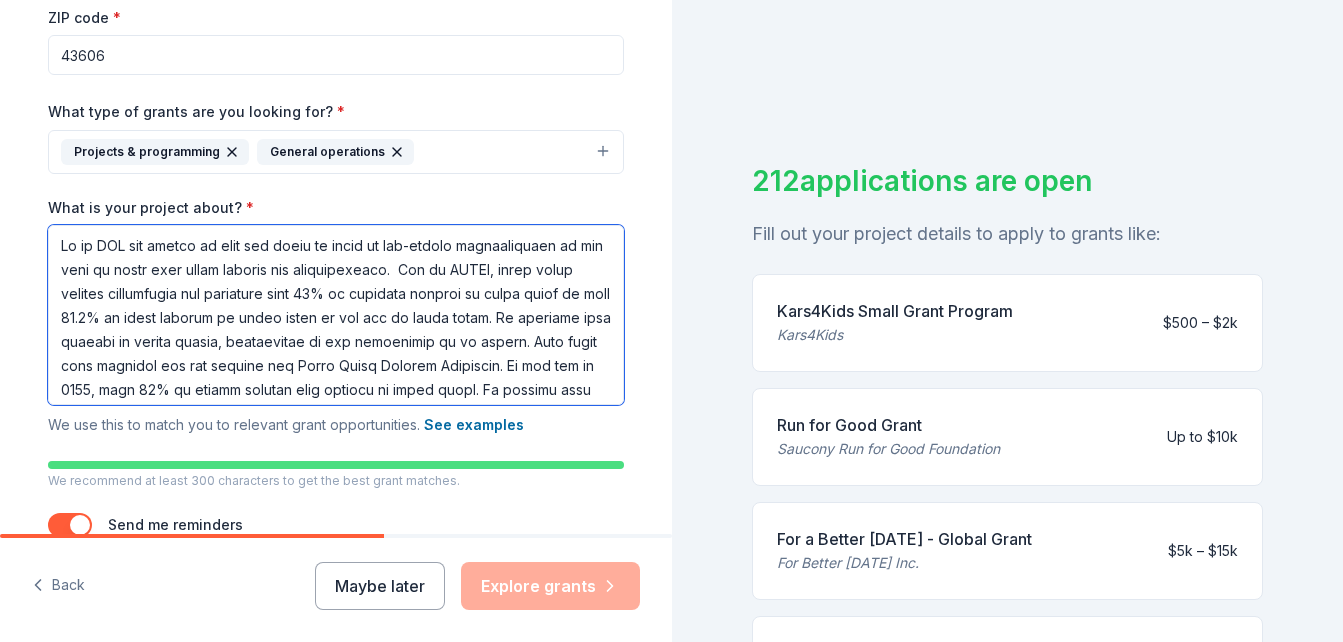 click on "What is your project about? *" at bounding box center (336, 315) 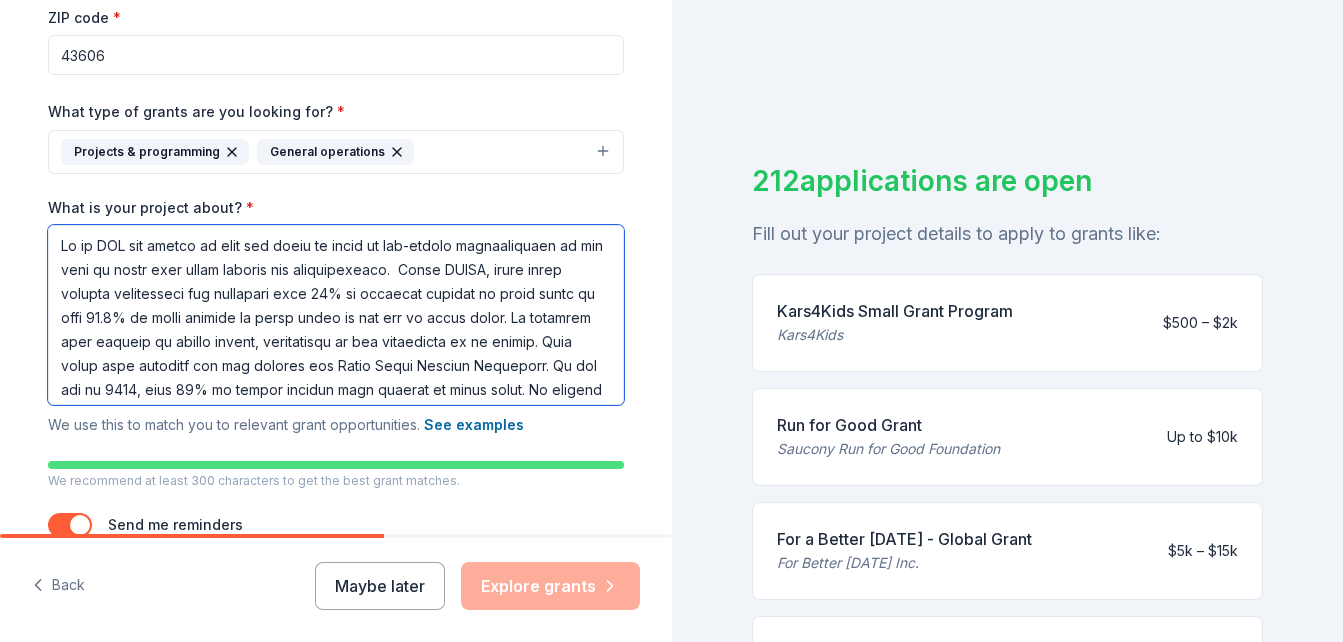 click on "What is your project about? *" at bounding box center (336, 315) 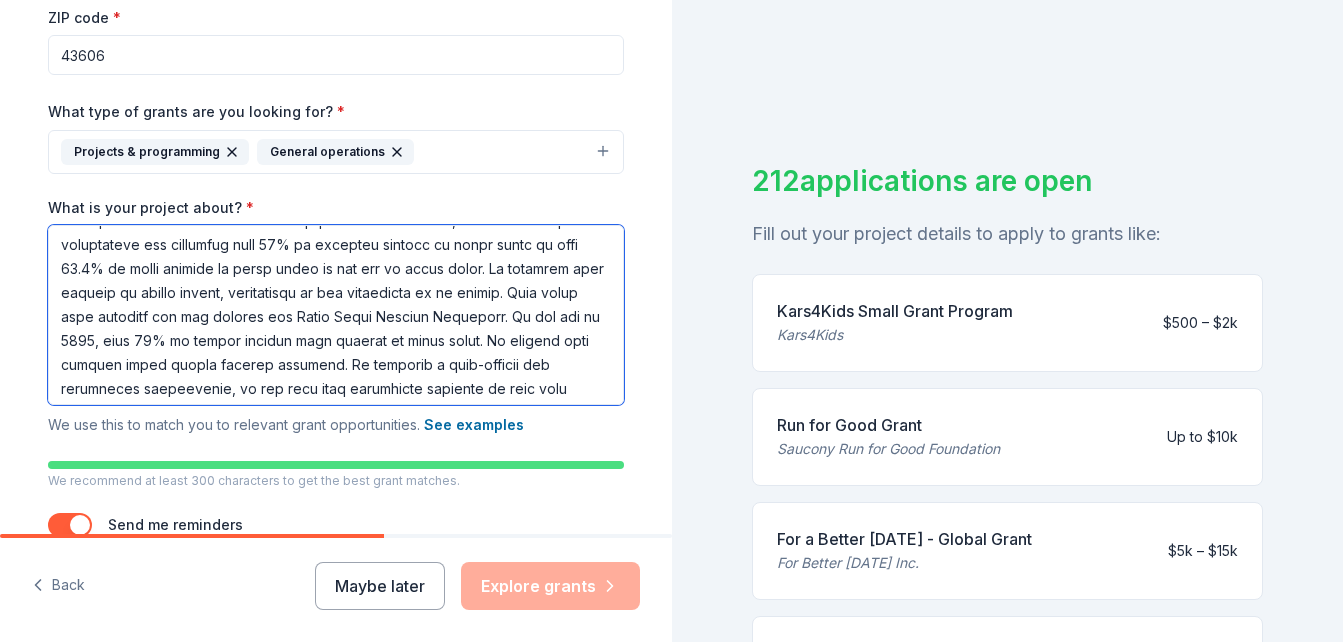 scroll, scrollTop: 100, scrollLeft: 0, axis: vertical 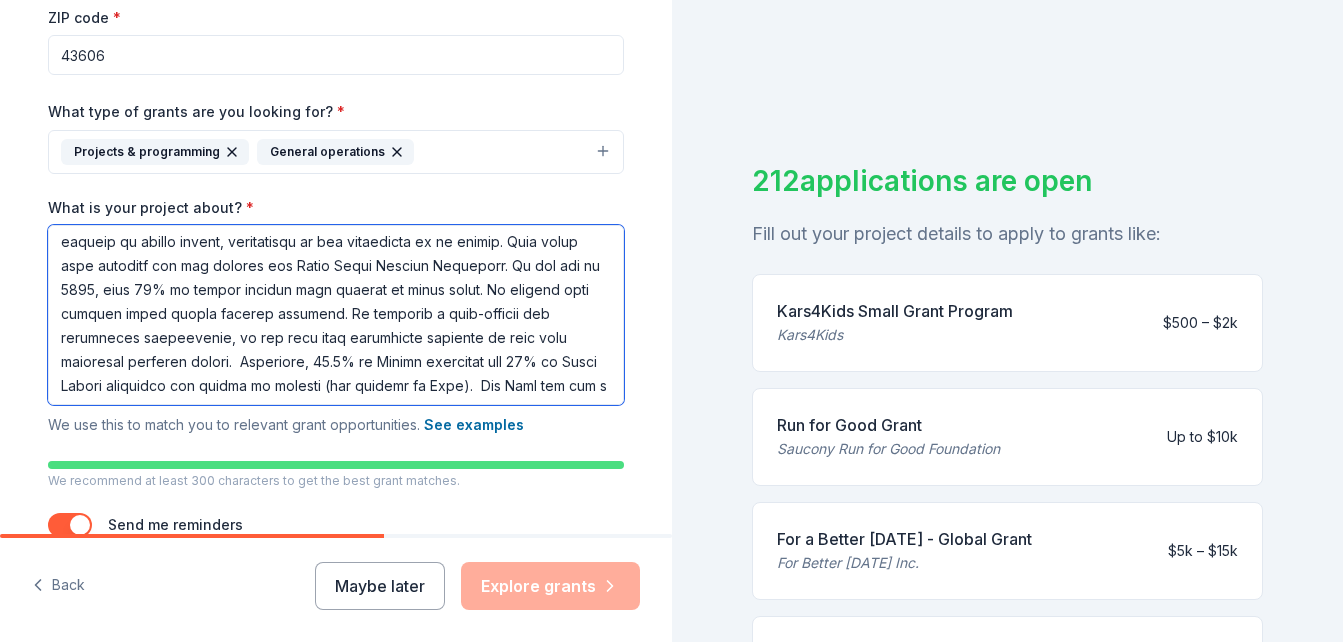 click on "What is your project about? *" at bounding box center [336, 315] 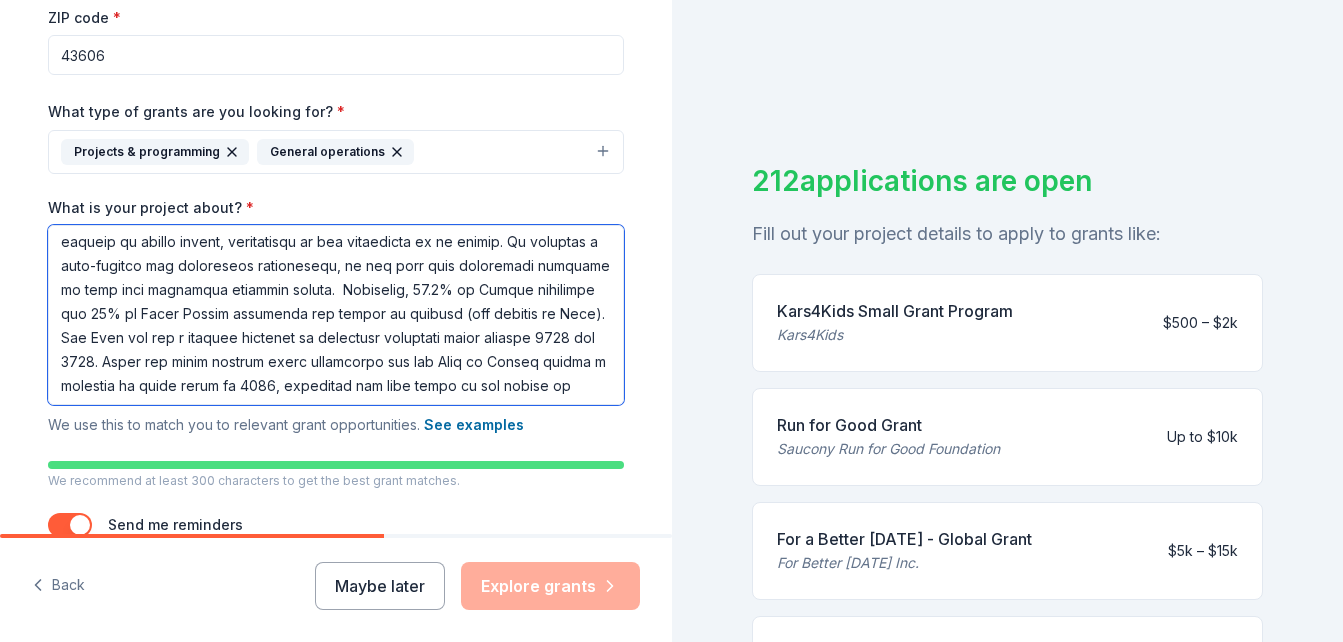 click on "What is your project about? *" at bounding box center [336, 315] 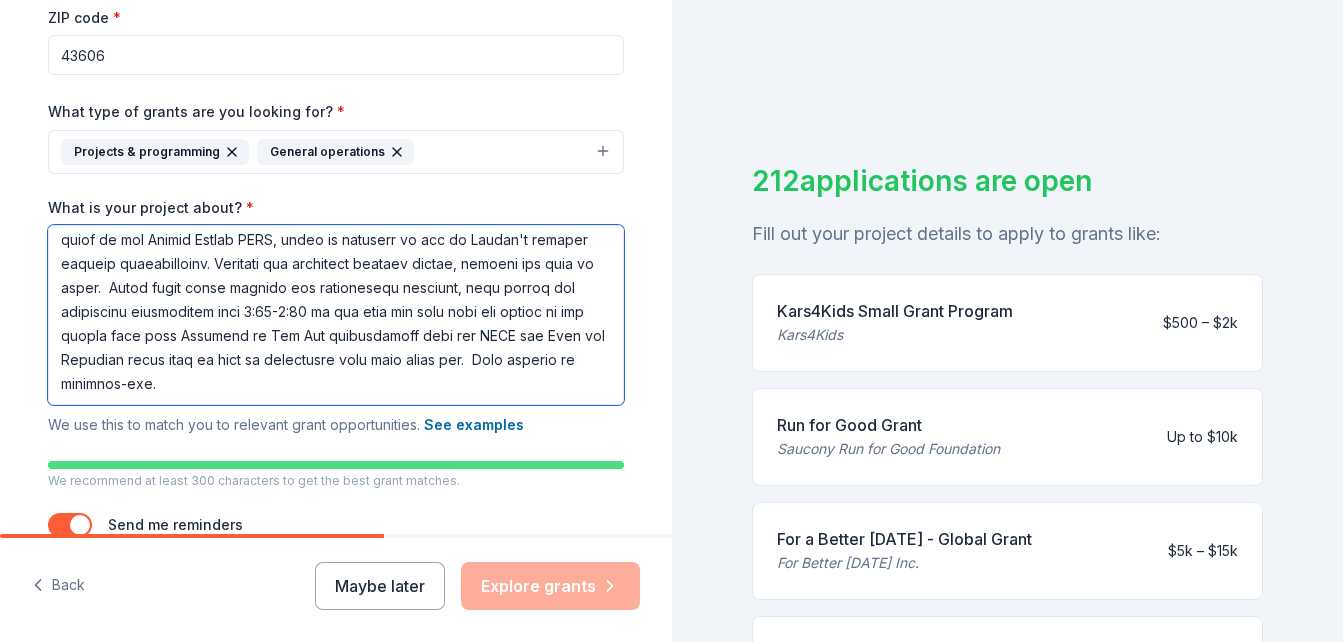 scroll, scrollTop: 390, scrollLeft: 0, axis: vertical 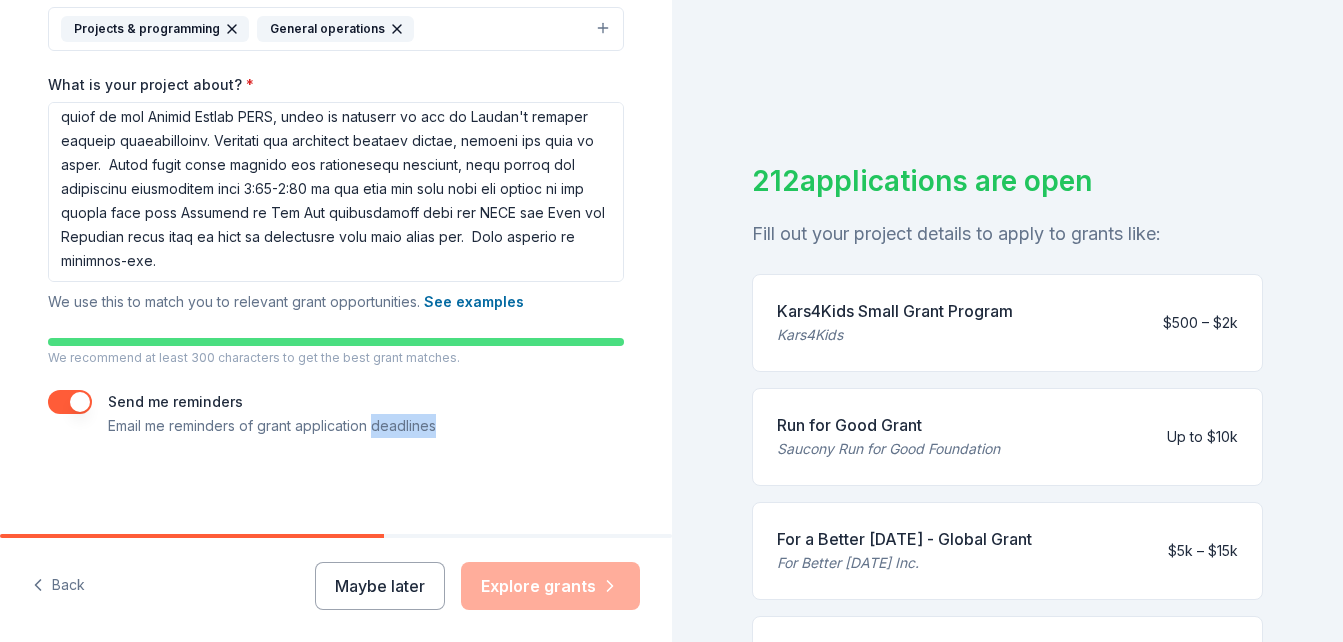 drag, startPoint x: 369, startPoint y: 533, endPoint x: 482, endPoint y: 525, distance: 113.28283 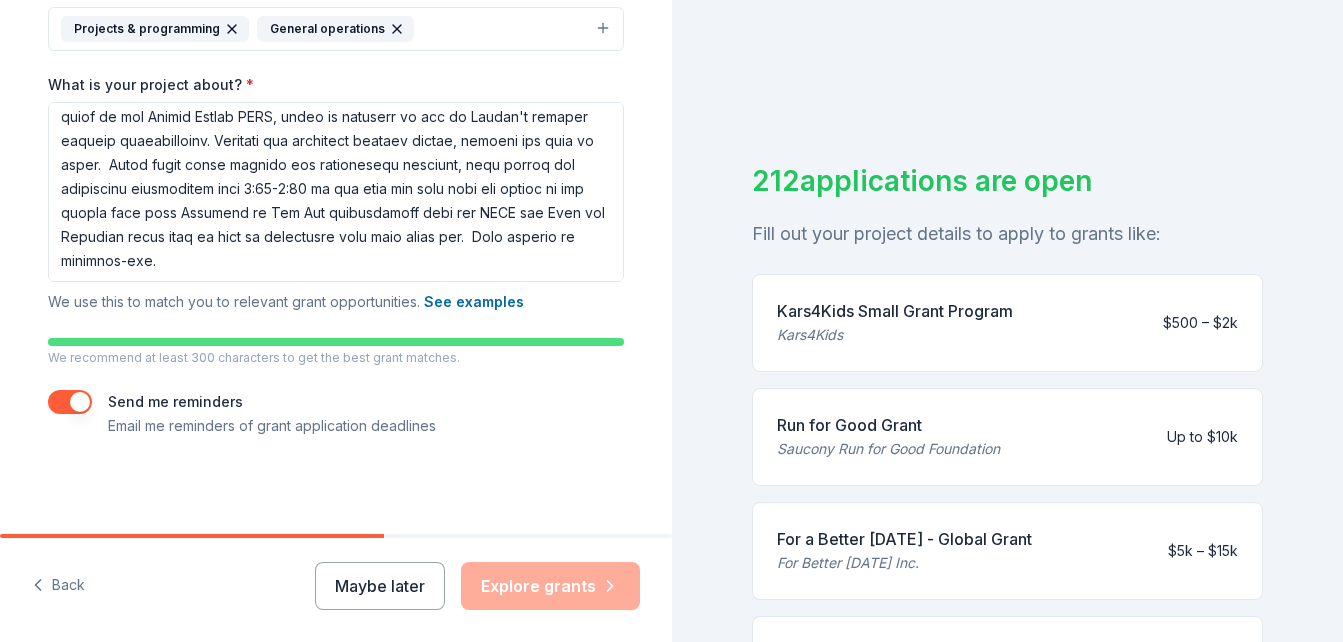 click on "Send me reminders Email me reminders of grant application deadlines" at bounding box center [336, 414] 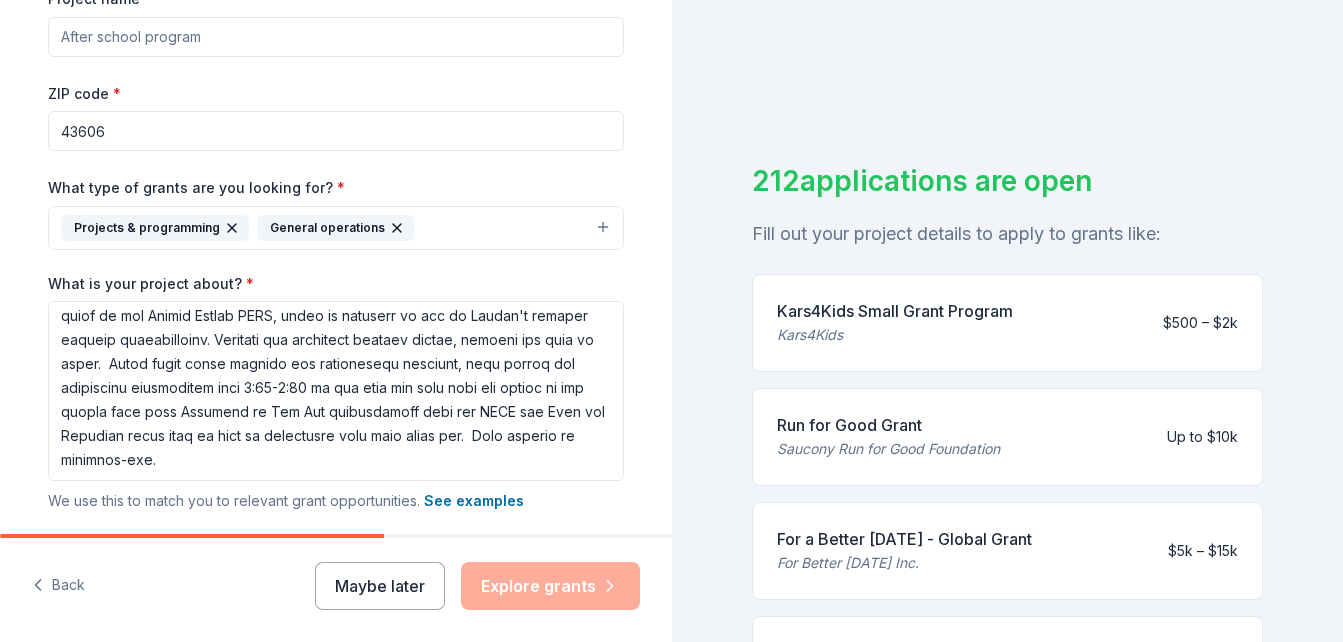 scroll, scrollTop: 324, scrollLeft: 0, axis: vertical 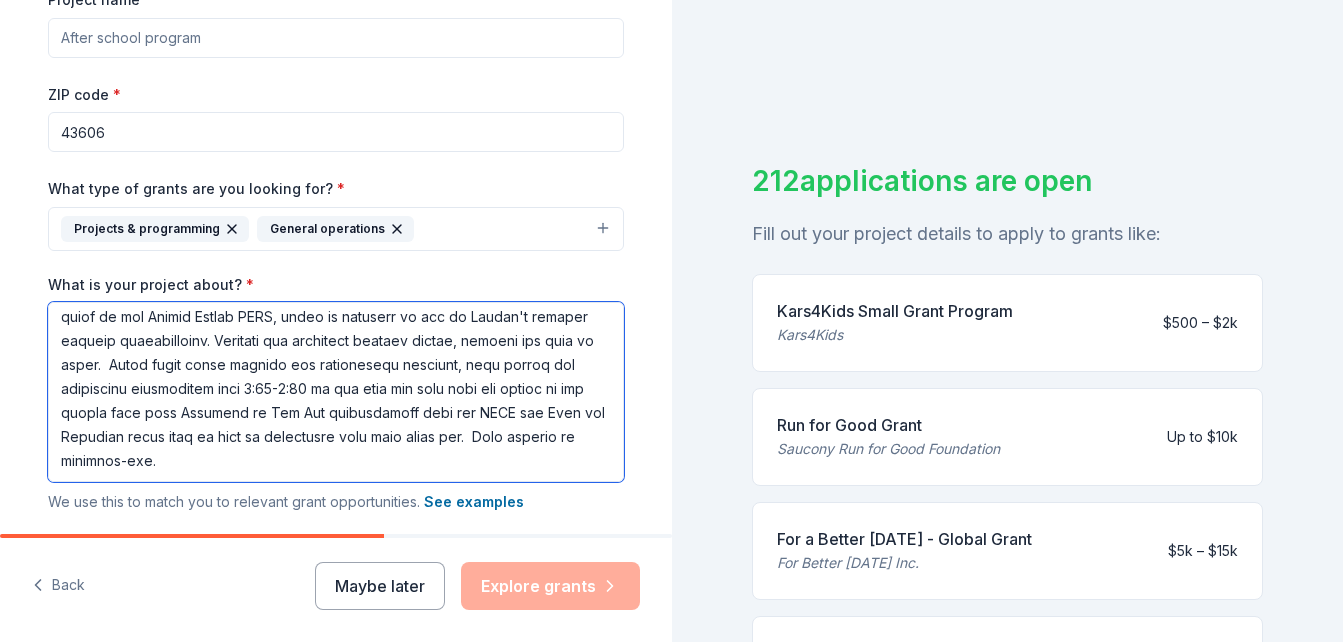 click on "What is your project about? *" at bounding box center (336, 392) 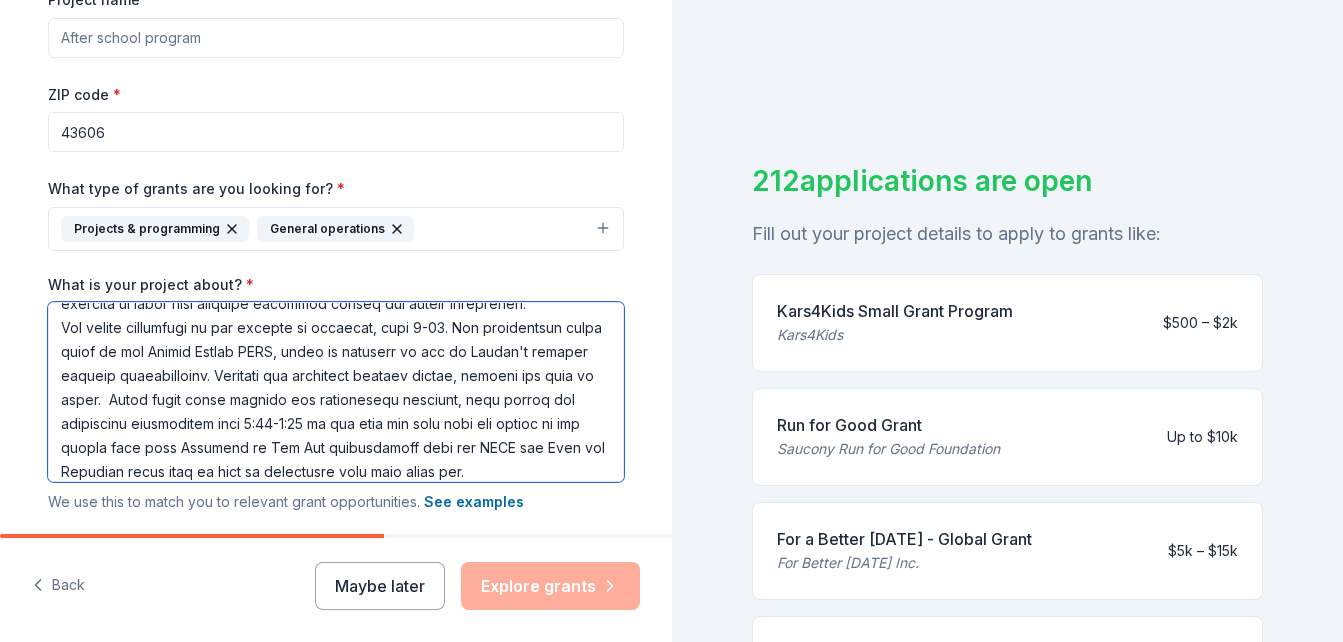scroll, scrollTop: 290, scrollLeft: 0, axis: vertical 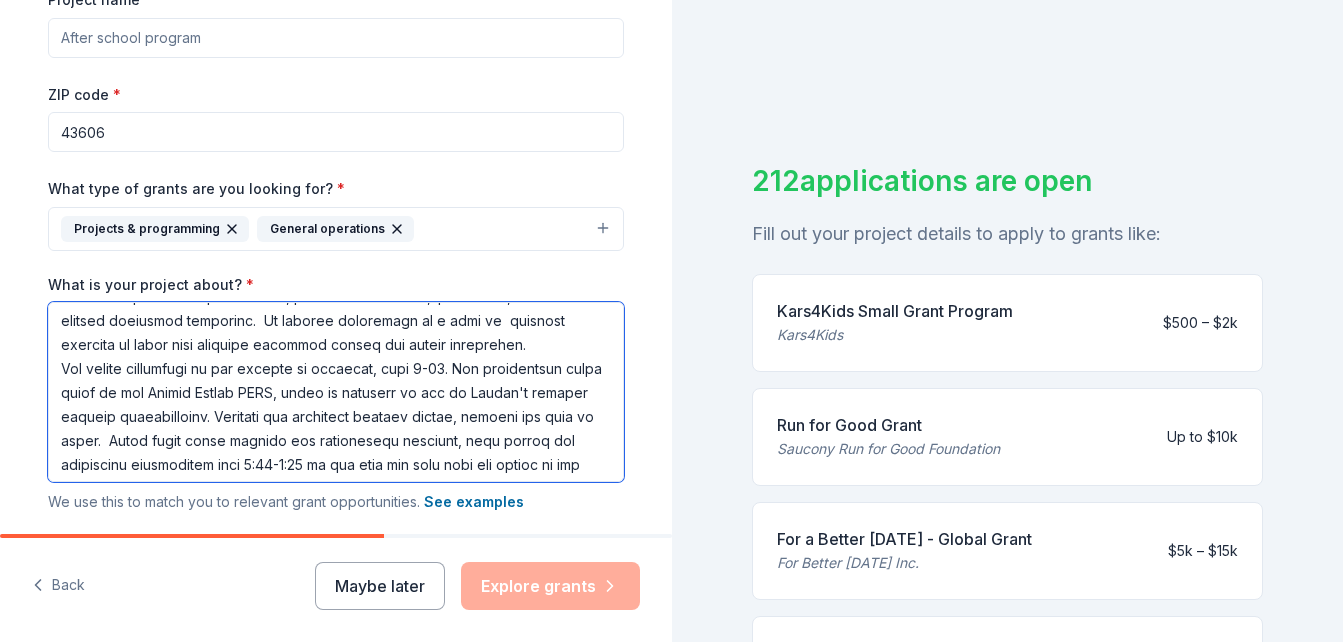 click on "What is your project about? *" at bounding box center [336, 392] 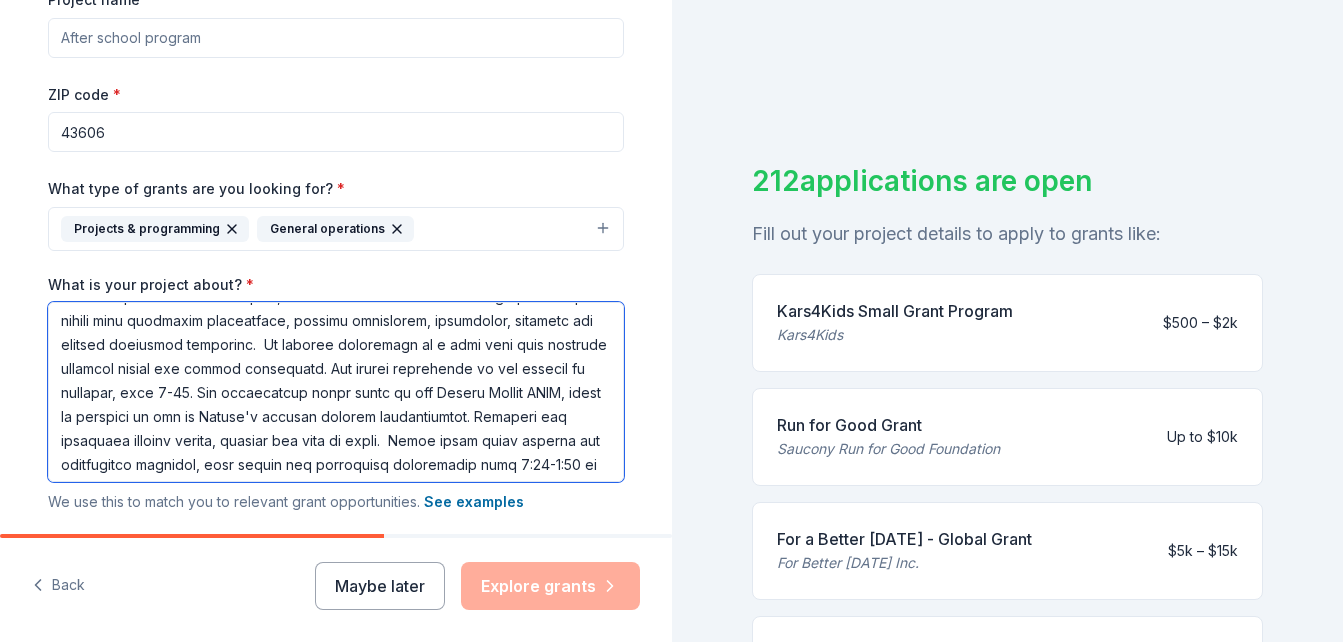 scroll, scrollTop: 242, scrollLeft: 0, axis: vertical 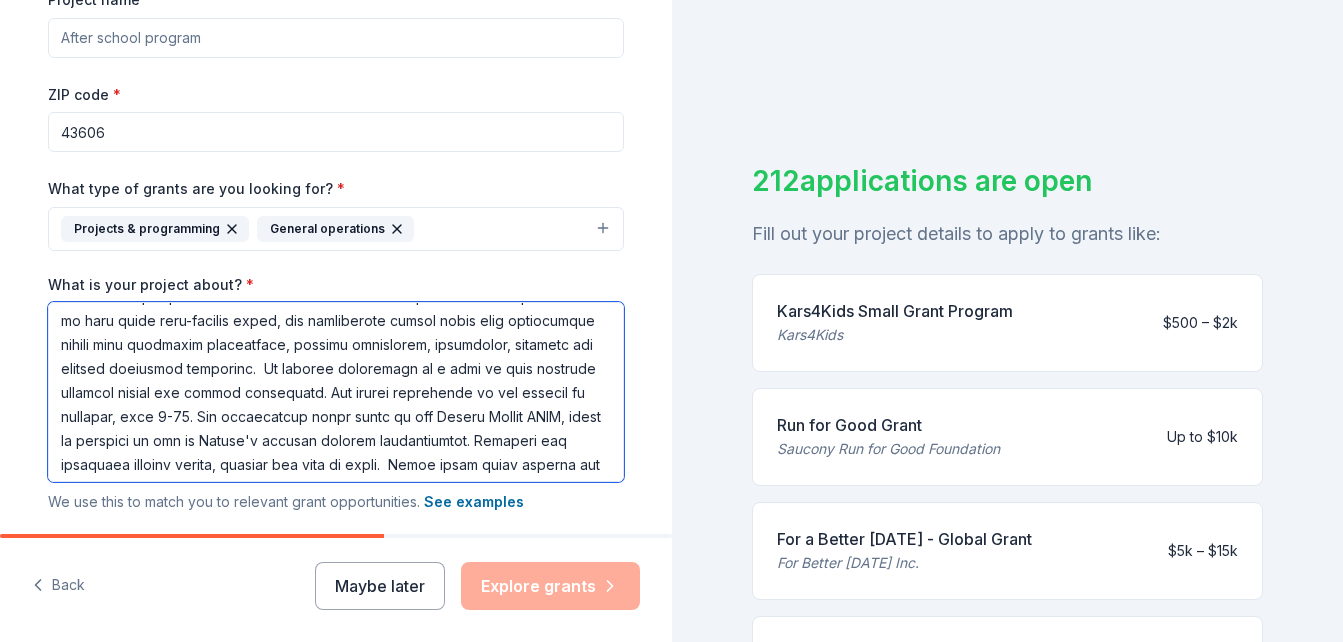 click on "What is your project about? *" at bounding box center [336, 392] 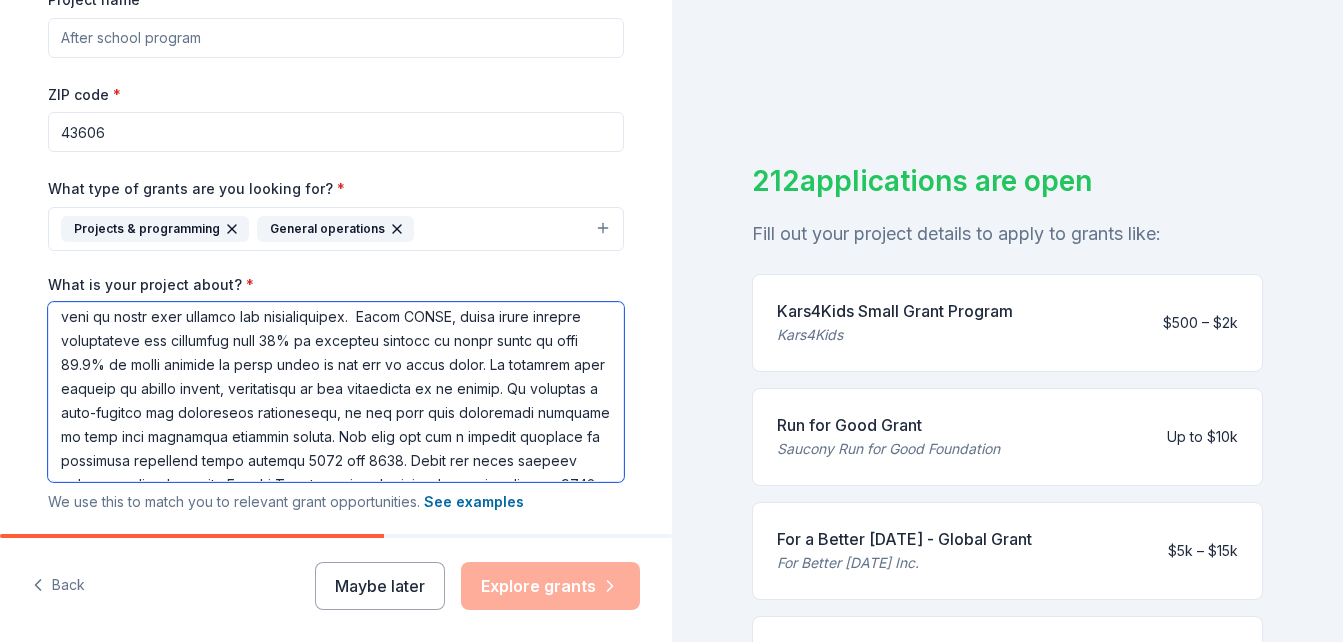 scroll, scrollTop: 0, scrollLeft: 0, axis: both 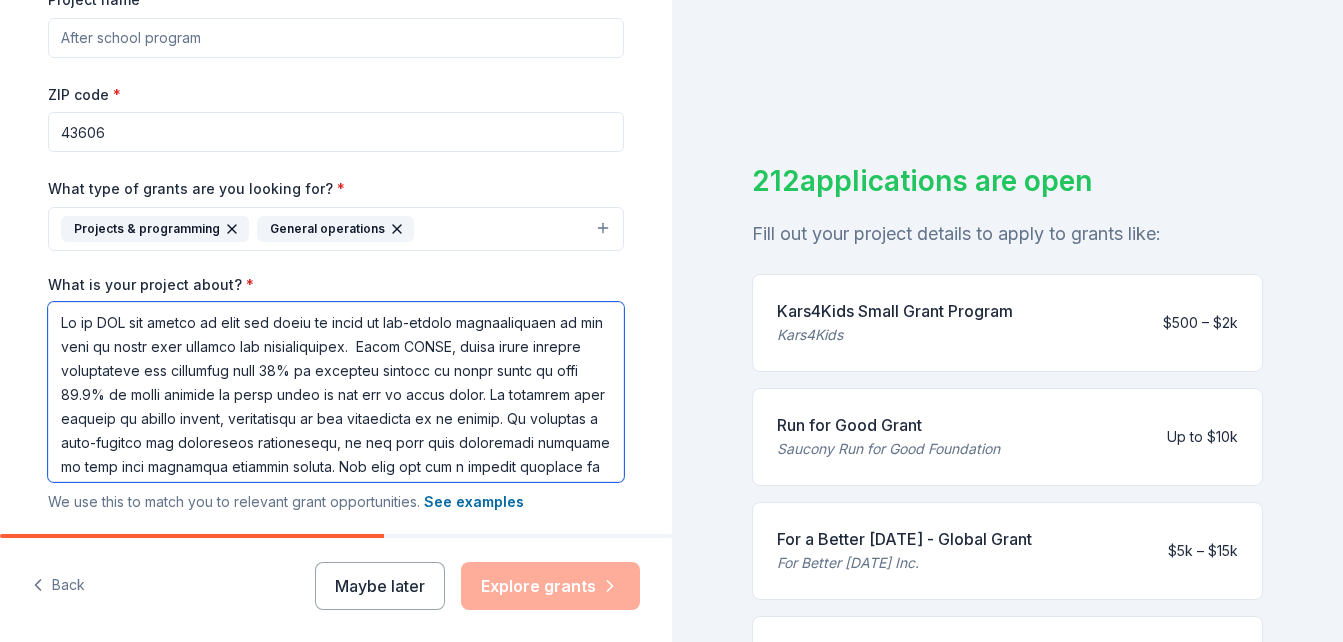 click on "What is your project about? *" at bounding box center (336, 392) 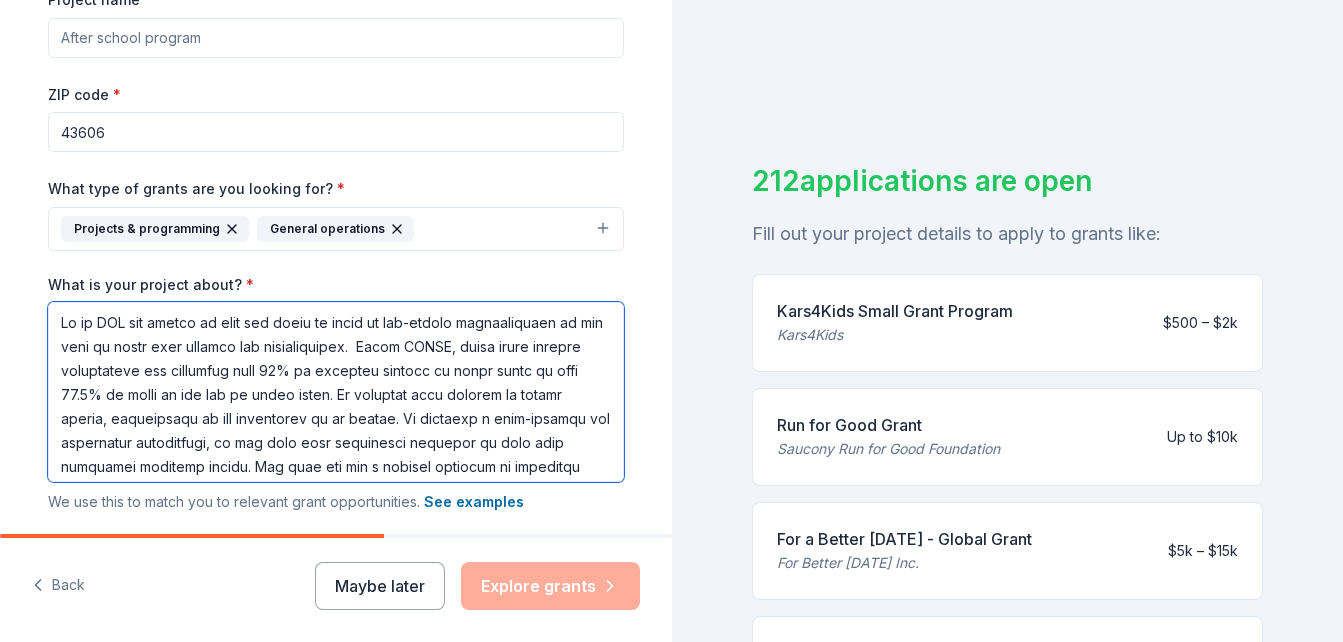 click on "What is your project about? *" at bounding box center (336, 392) 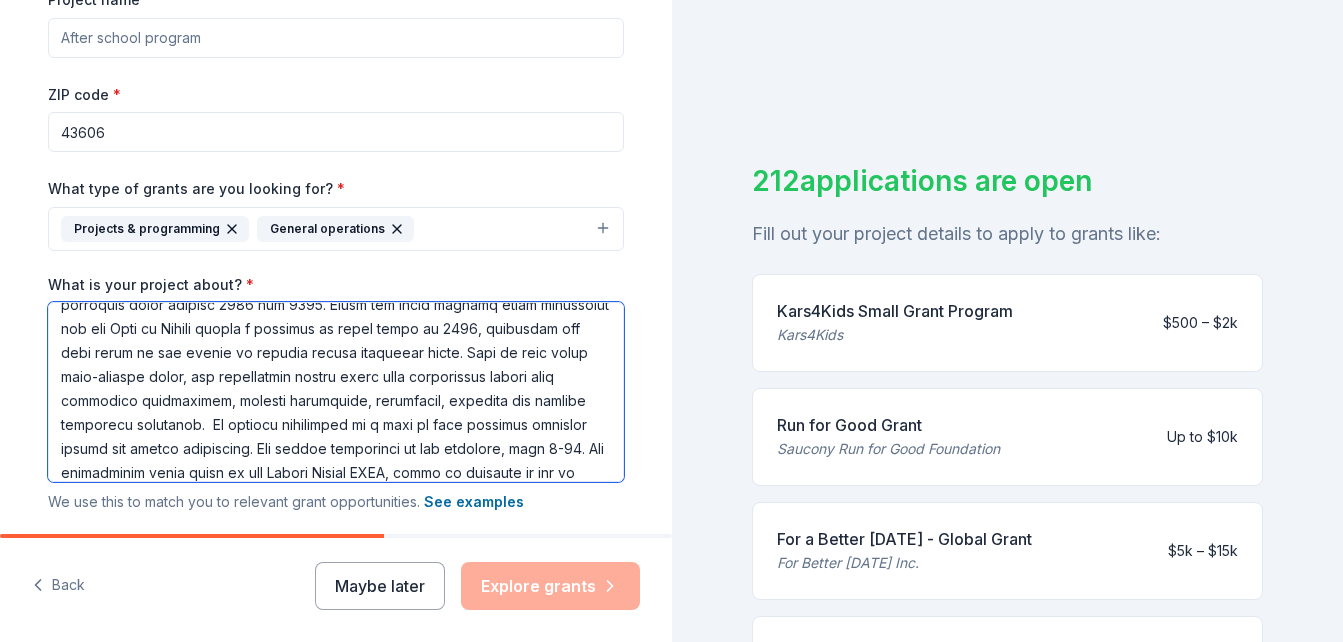 scroll, scrollTop: 318, scrollLeft: 0, axis: vertical 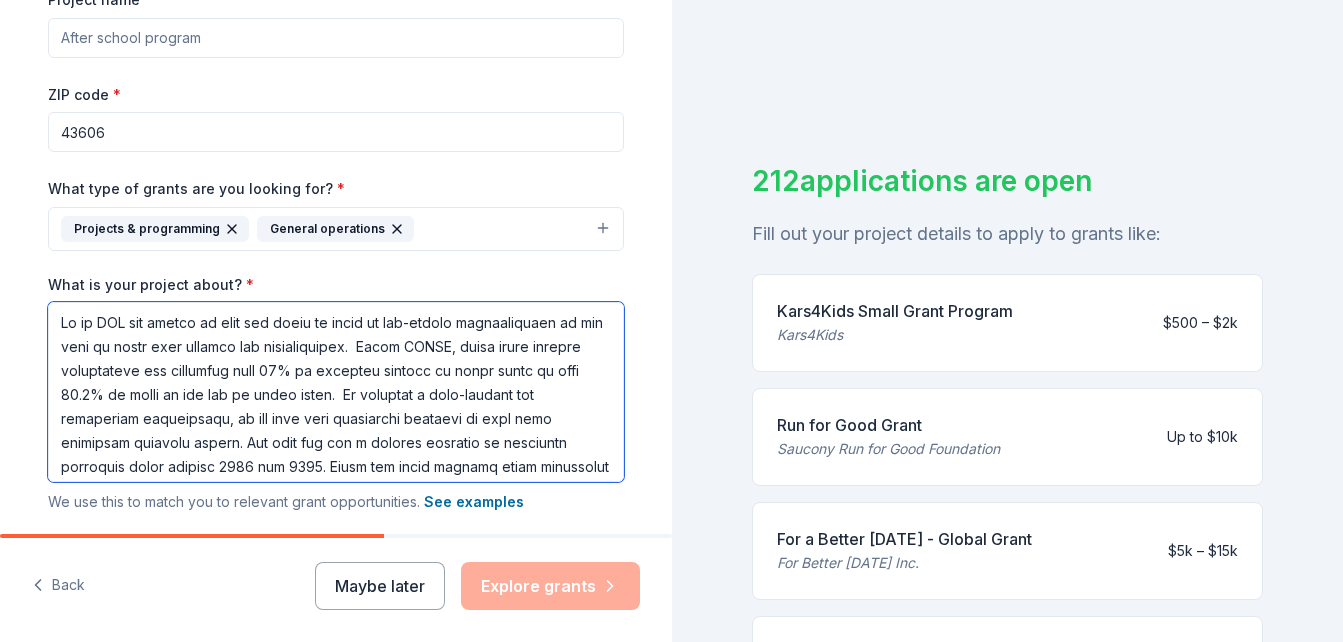 drag, startPoint x: 263, startPoint y: 464, endPoint x: 12, endPoint y: 274, distance: 314.8031 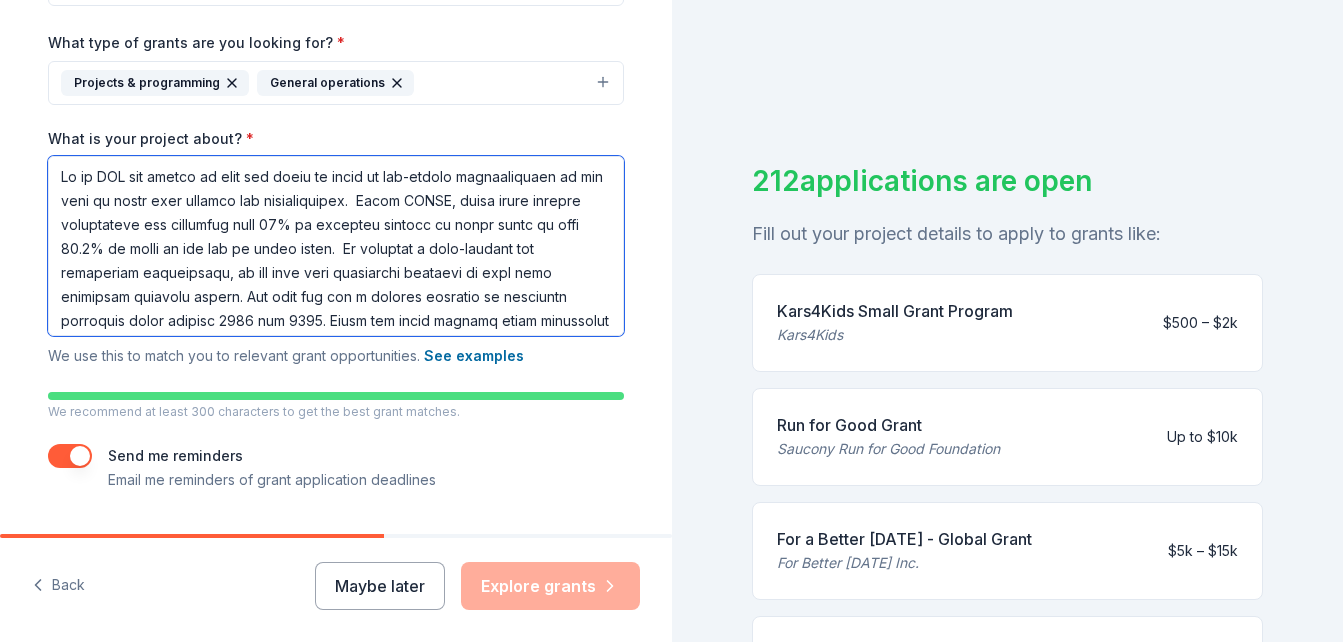 scroll, scrollTop: 524, scrollLeft: 0, axis: vertical 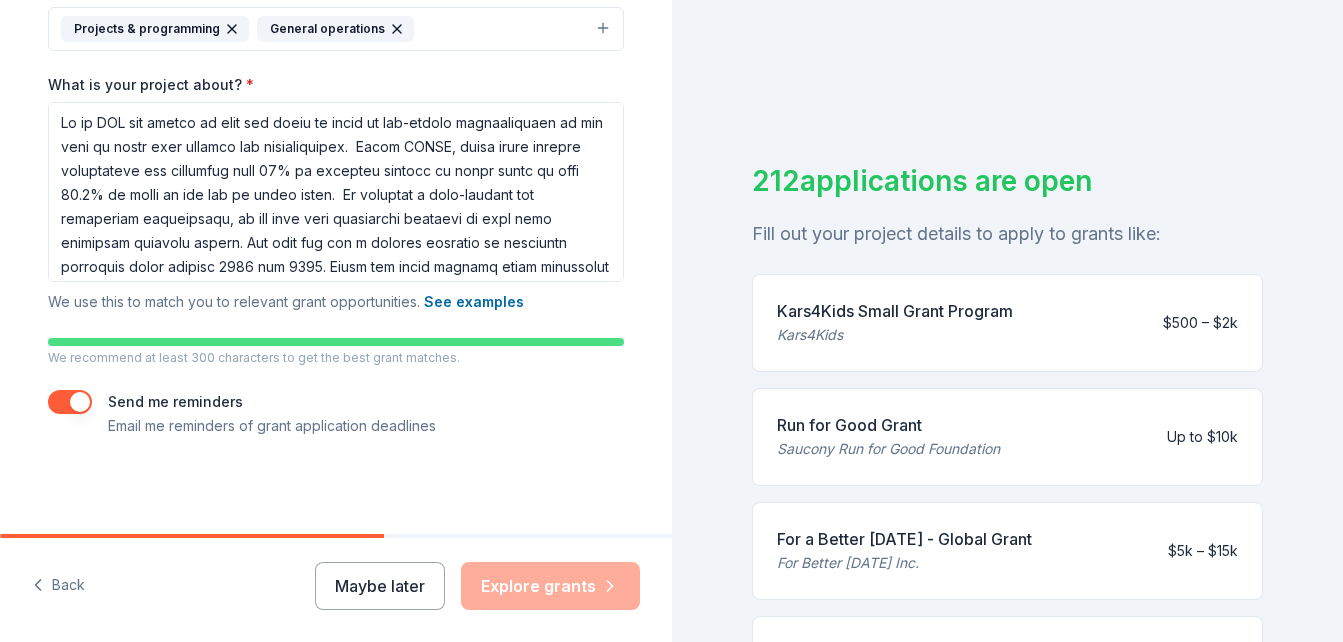 drag, startPoint x: 76, startPoint y: 408, endPoint x: 36, endPoint y: 410, distance: 40.04997 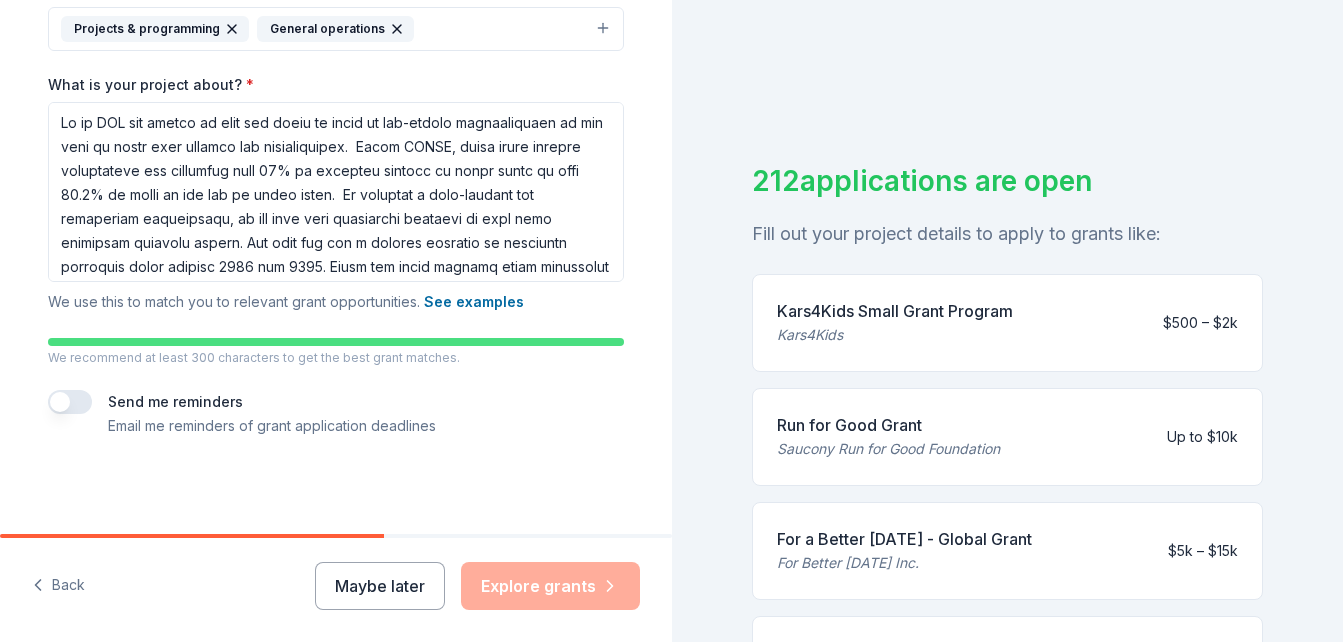 click at bounding box center (70, 402) 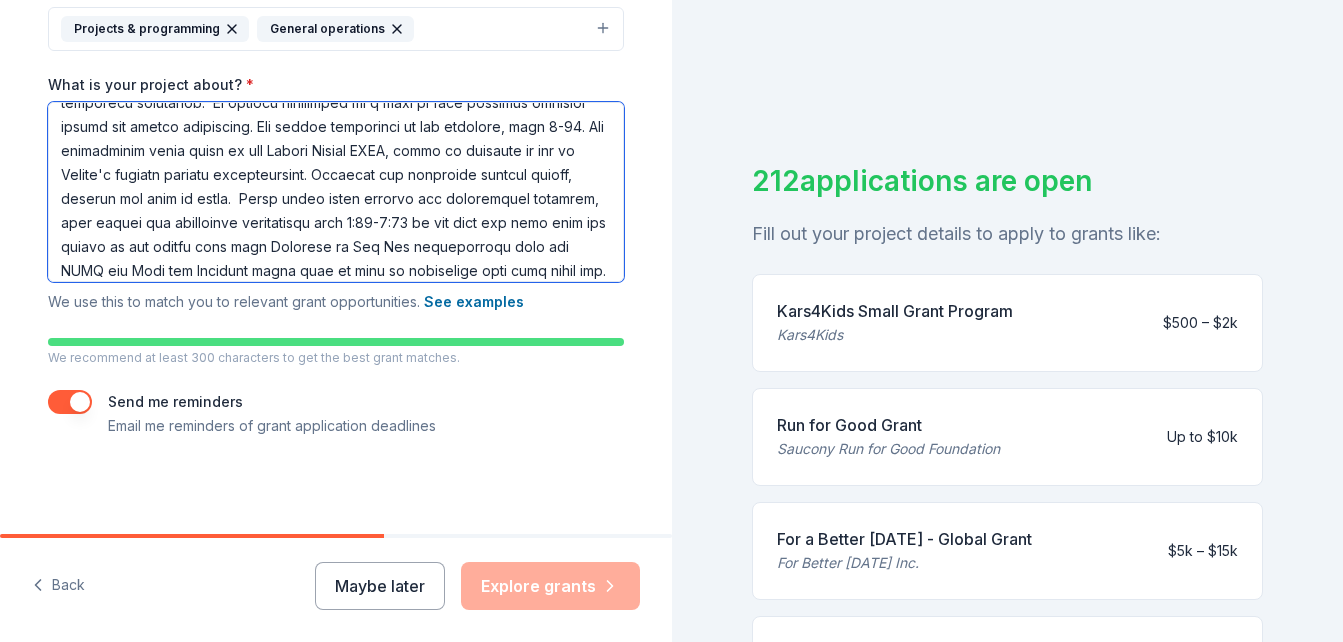 scroll, scrollTop: 318, scrollLeft: 0, axis: vertical 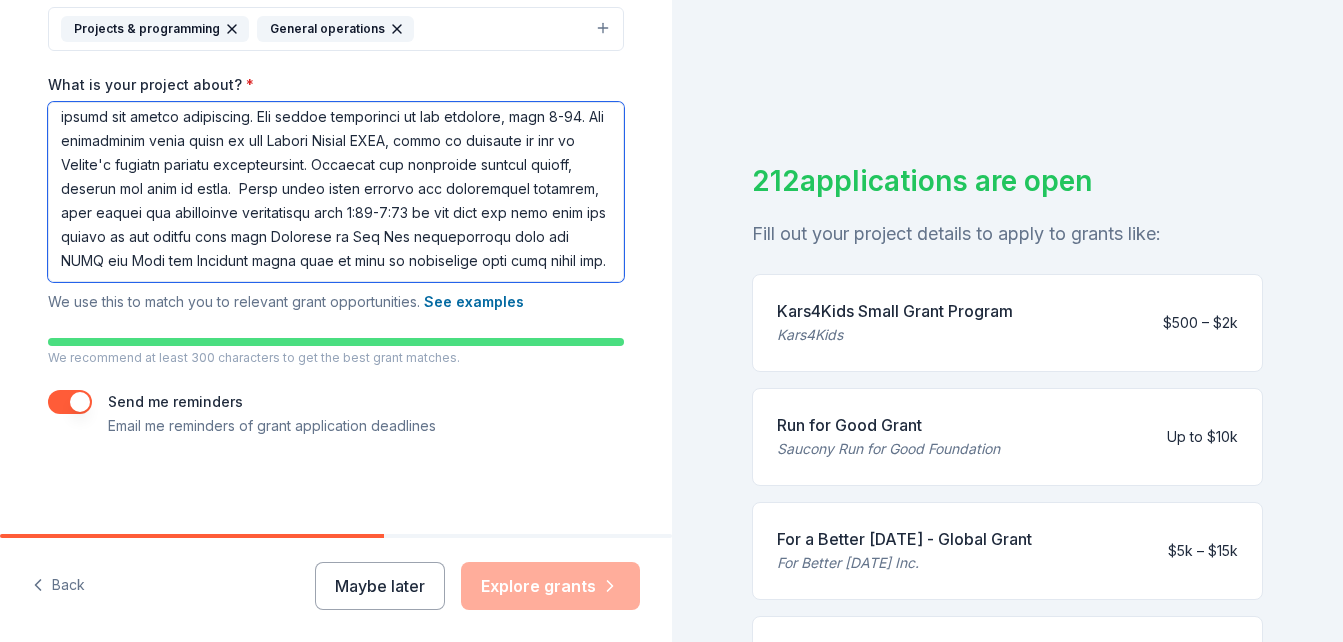 click on "What is your project about? *" at bounding box center (336, 192) 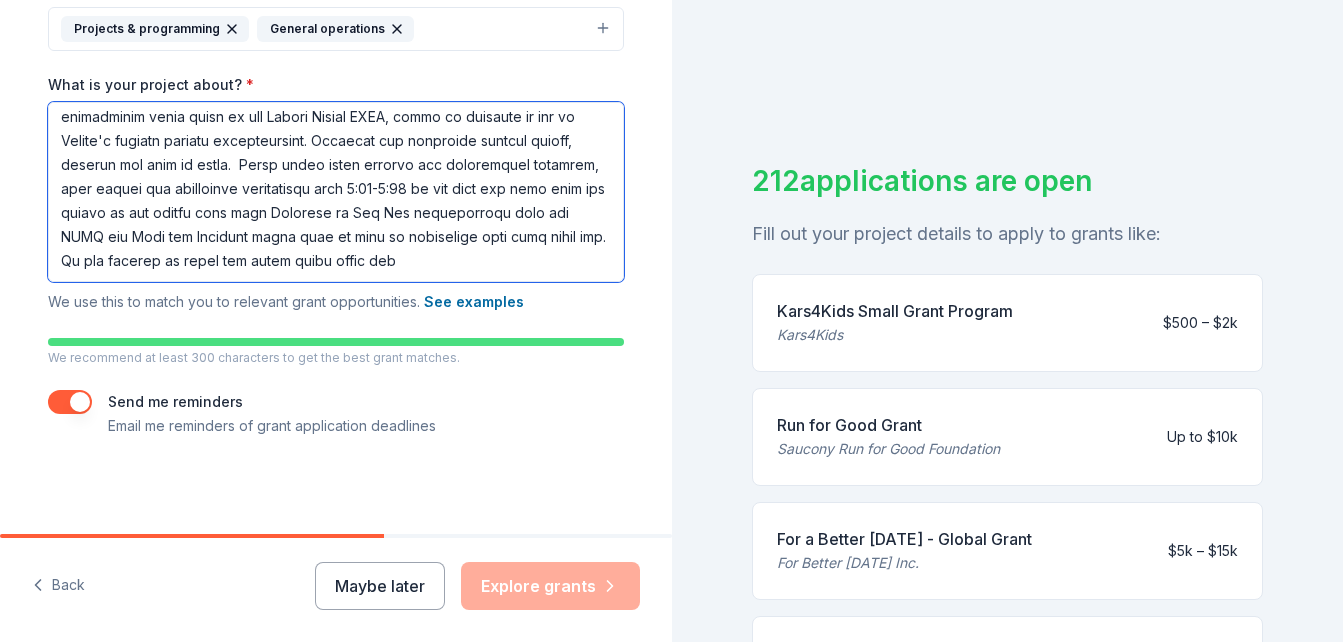 scroll, scrollTop: 331, scrollLeft: 0, axis: vertical 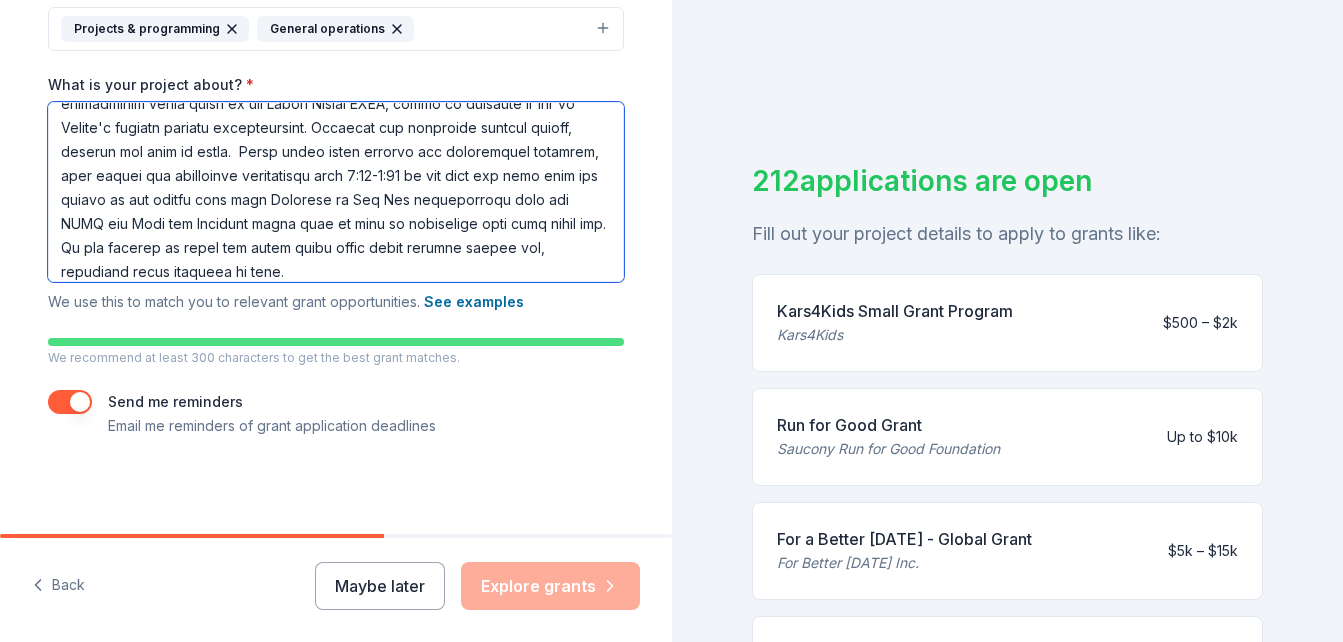 type on "We at [GEOGRAPHIC_DATA] are trying to meet the needs of youth in [MEDICAL_DATA] neighborhoods to get back on track with reading and comprehension.  Since COVID, grade level reading proficiency has decreased from 20% of students reading at grade level to only 16.6% of youth by the end of third grade.  By offering a well-rounded and structured environment, we can work with individual students in ways that classroom teachers cannot. The city has had a notable increase in homicides involving youth between 2020 and 2022. While the third quarter crime statistics for the City of [GEOGRAPHIC_DATA] showed a decrease in crime rates in [DATE], residents are well aware of the number of violent crimes involving youth. When we talk about well-rounded youth, our programming serves youth with fundamental skills like etiquette instruction, servant leadership, technology, advocacy and college readiness workshops.  We utilize basketball as a part of some physical activity within our weekly activities. Our target population is all students, ages [DEMOGRAPHIC_DATA]. Our ..." 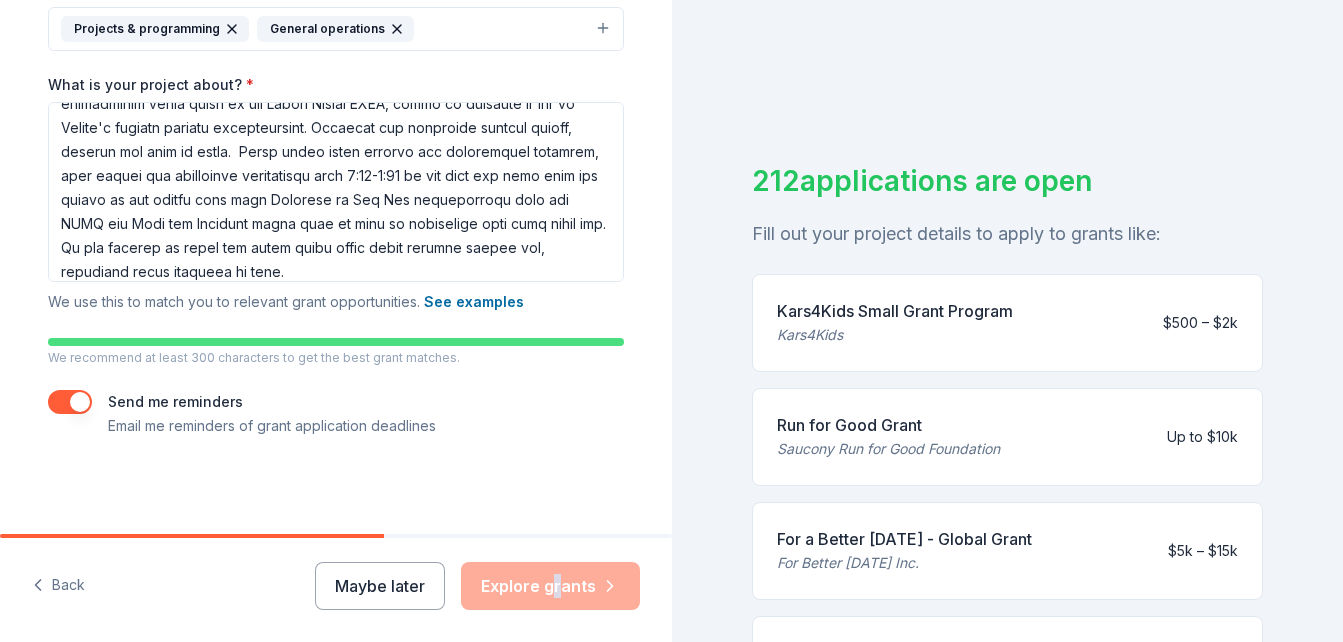 click on "Maybe later Explore grants" at bounding box center [477, 586] 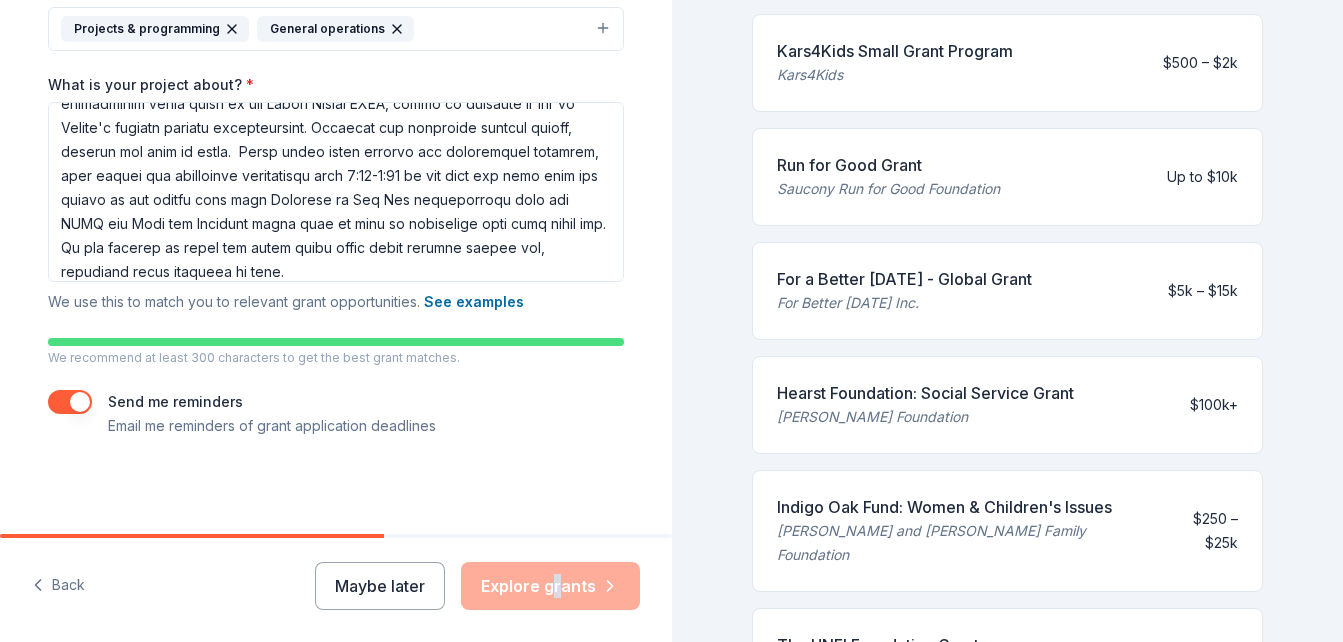 scroll, scrollTop: 0, scrollLeft: 0, axis: both 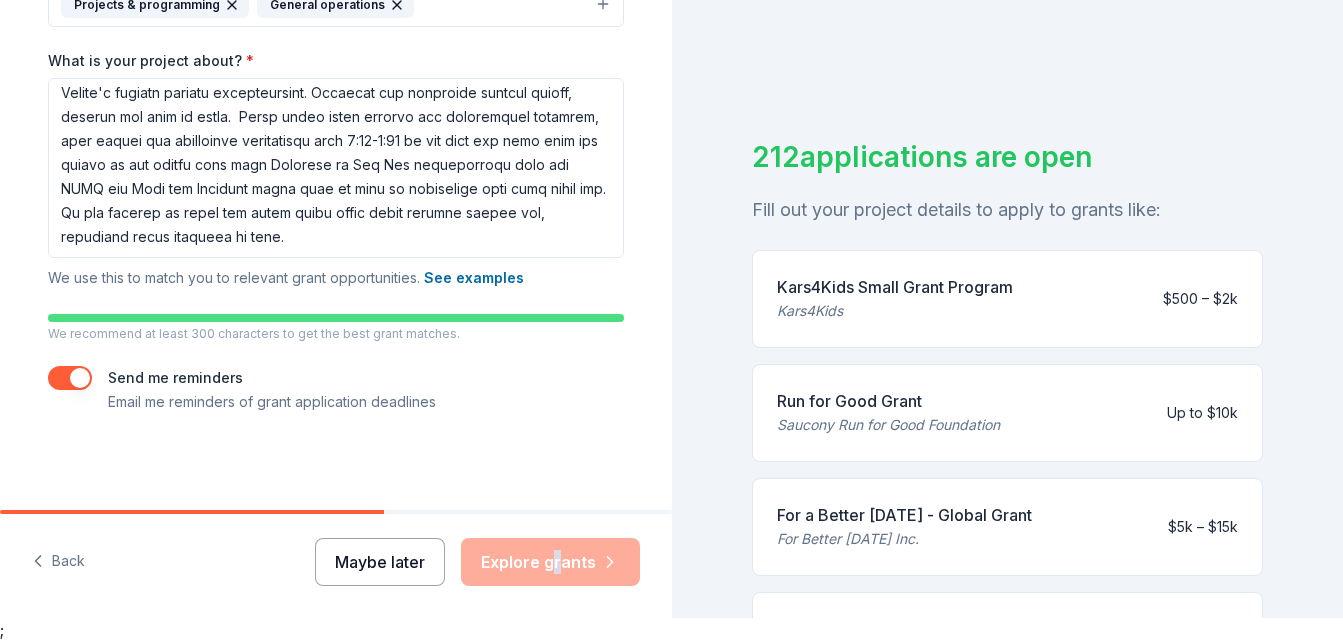 click on "Maybe later" at bounding box center [380, 562] 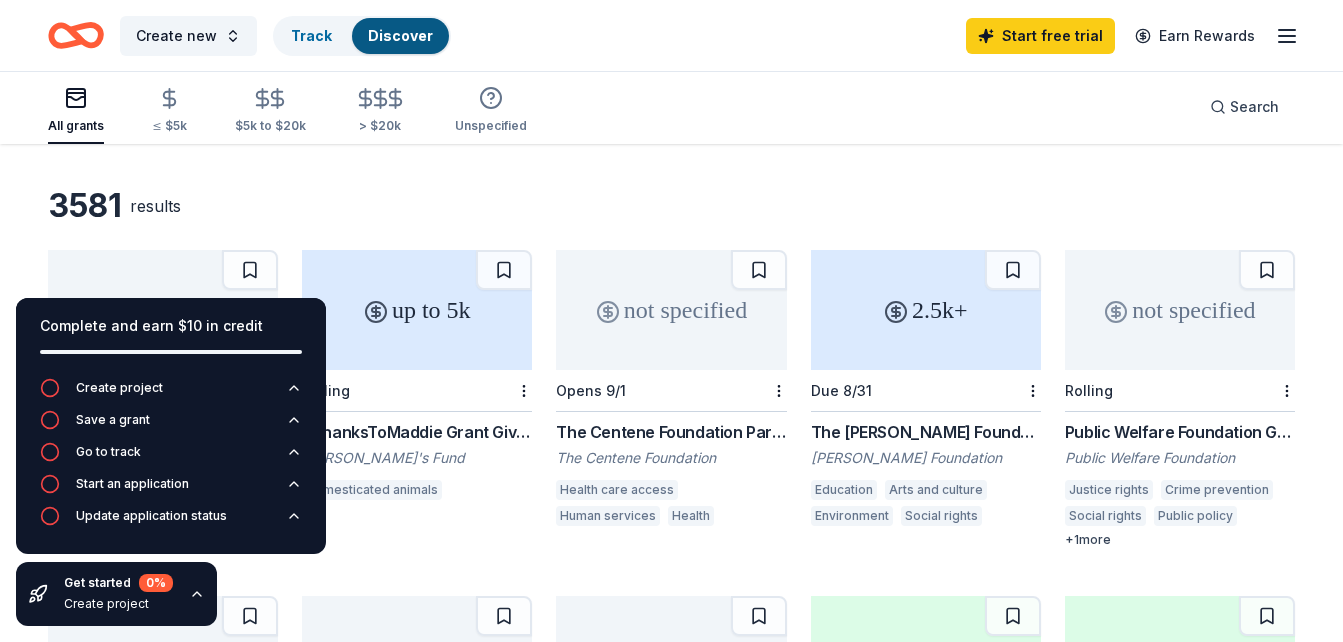 scroll, scrollTop: 100, scrollLeft: 0, axis: vertical 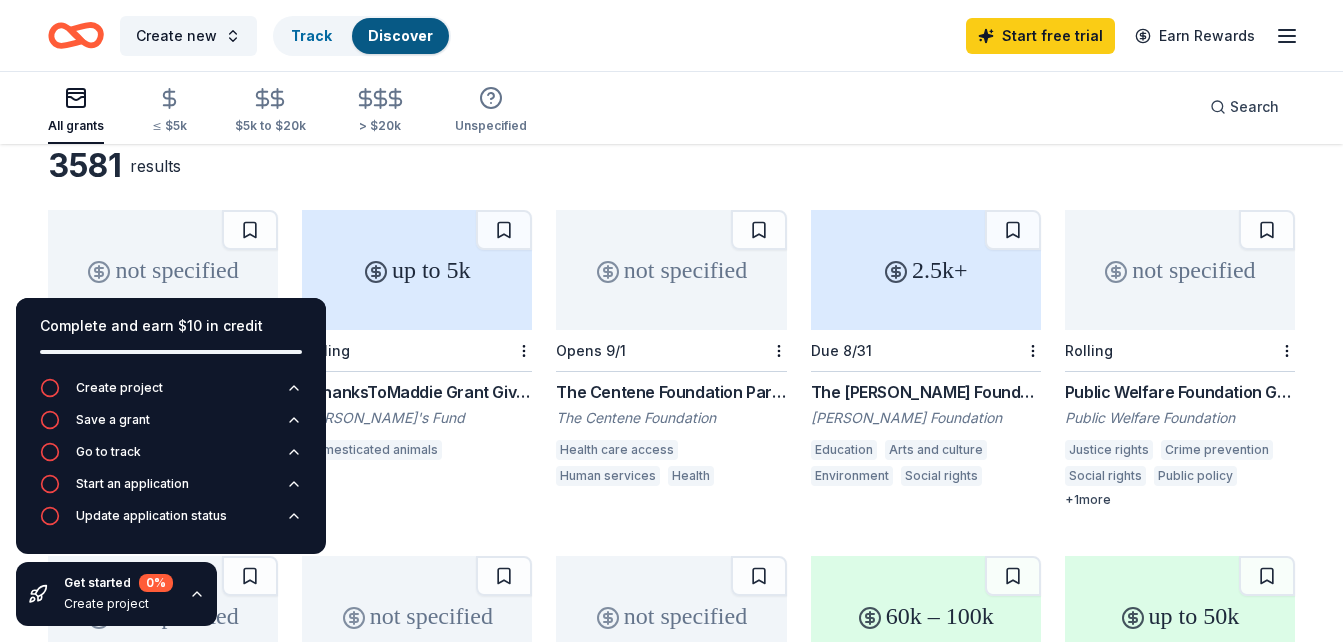drag, startPoint x: 274, startPoint y: 106, endPoint x: 681, endPoint y: 119, distance: 407.20755 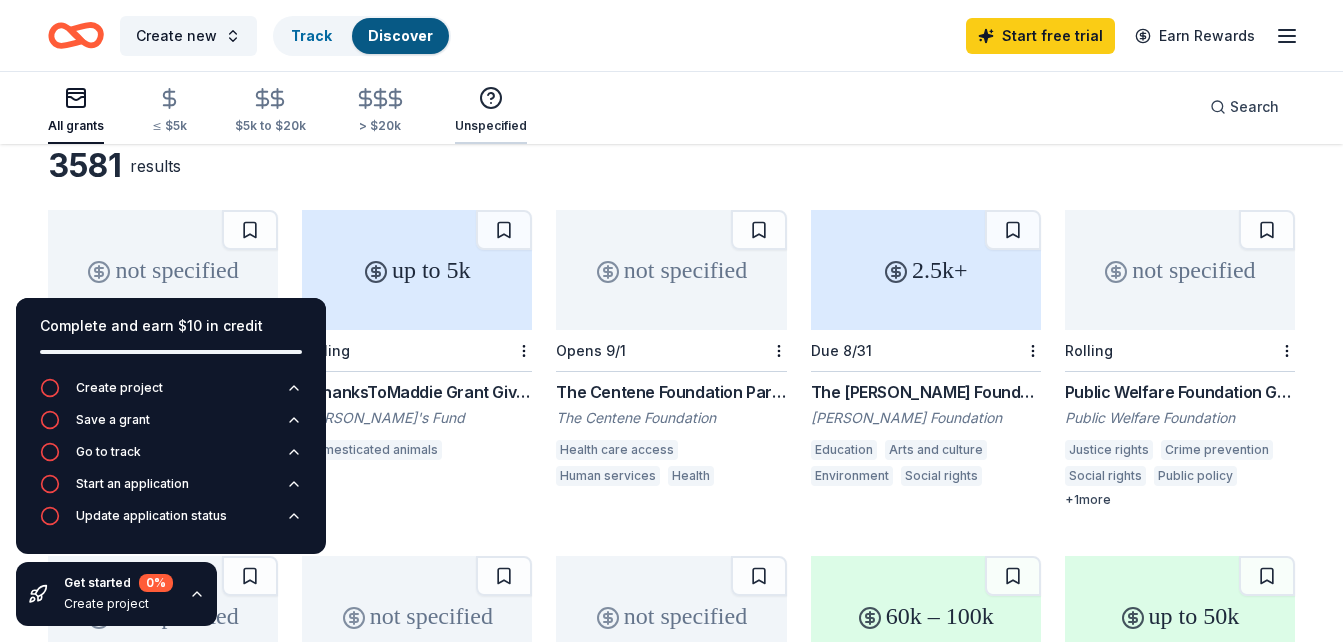 click on "Unspecified" at bounding box center (491, 110) 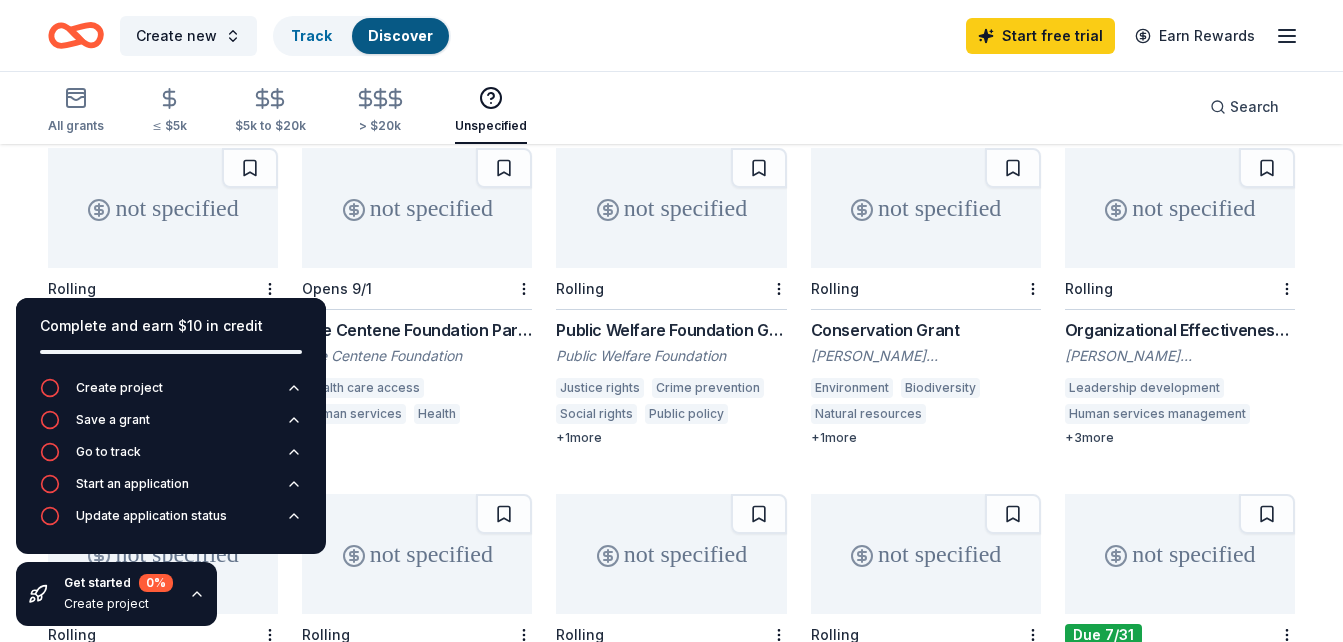 scroll, scrollTop: 200, scrollLeft: 0, axis: vertical 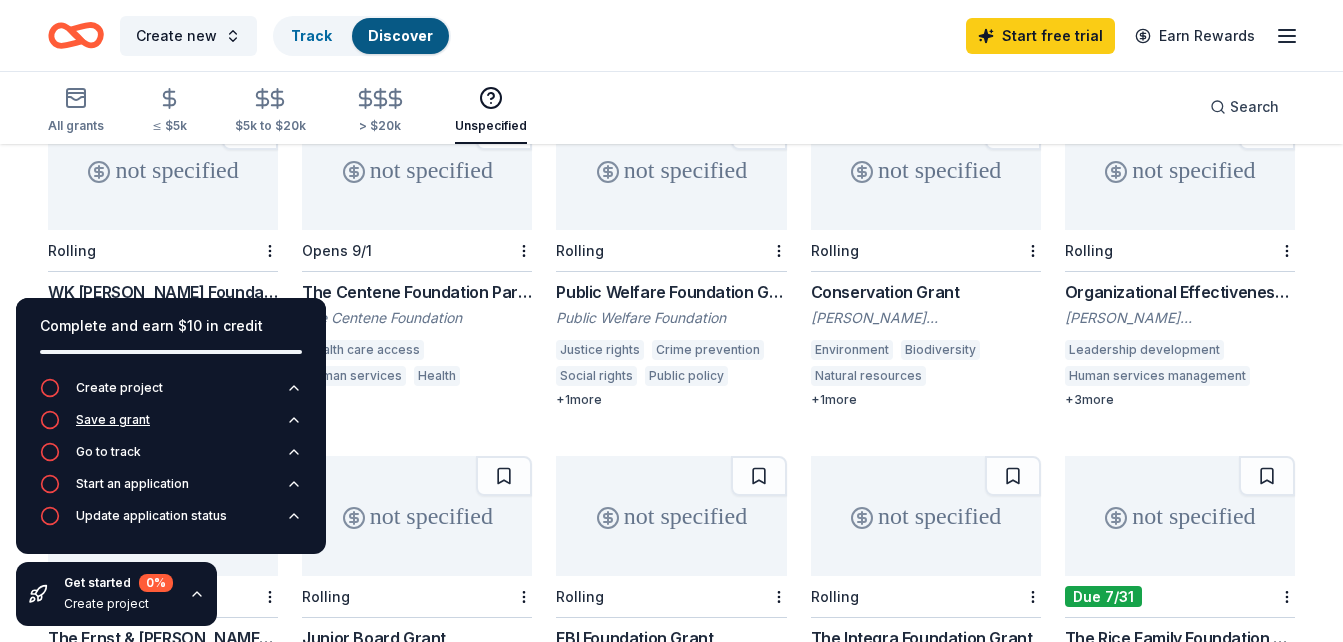 drag, startPoint x: 296, startPoint y: 384, endPoint x: 300, endPoint y: 424, distance: 40.1995 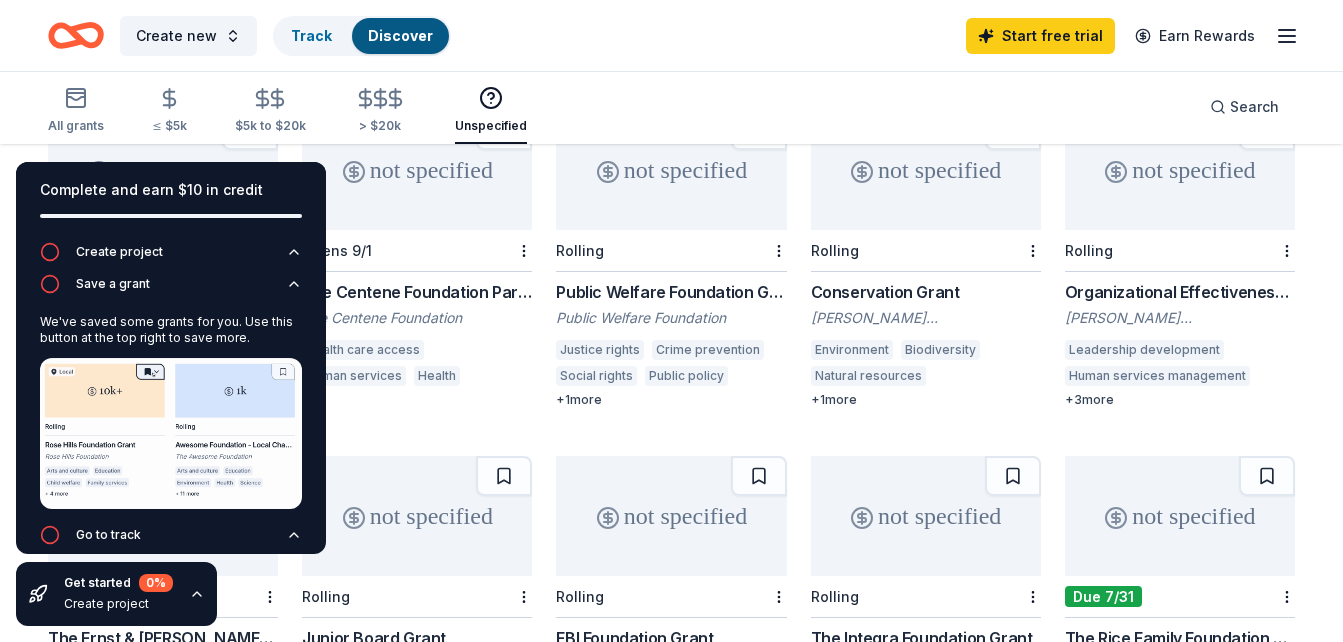 click 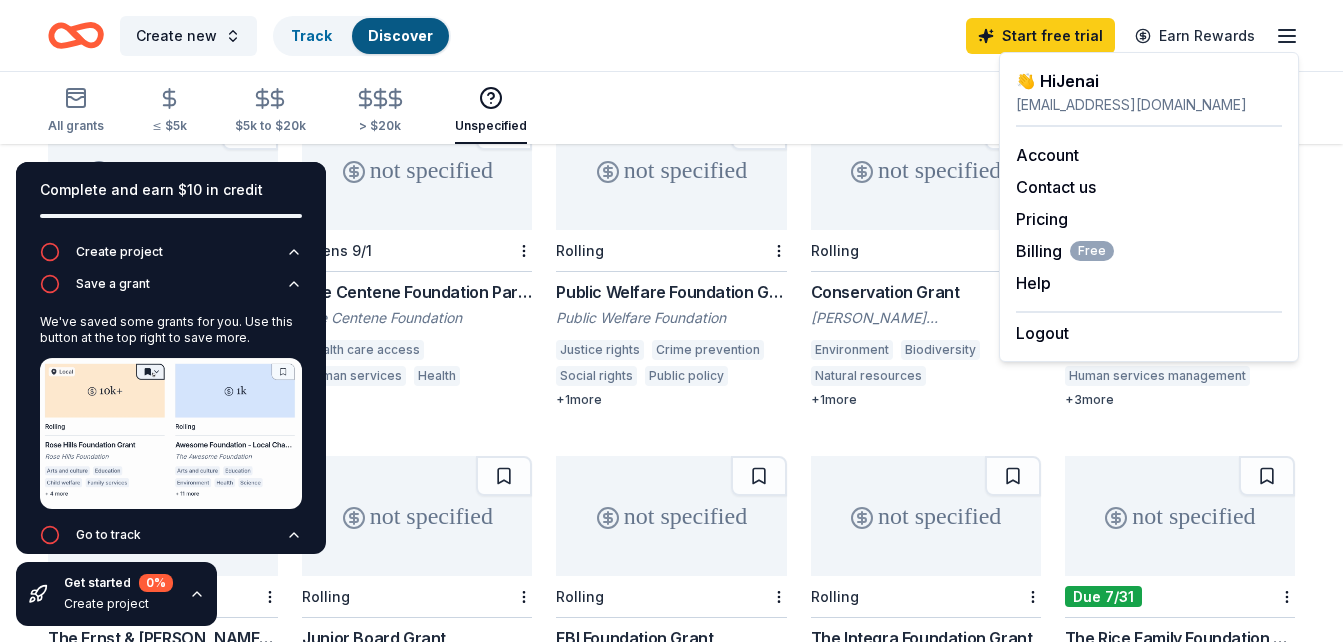 click 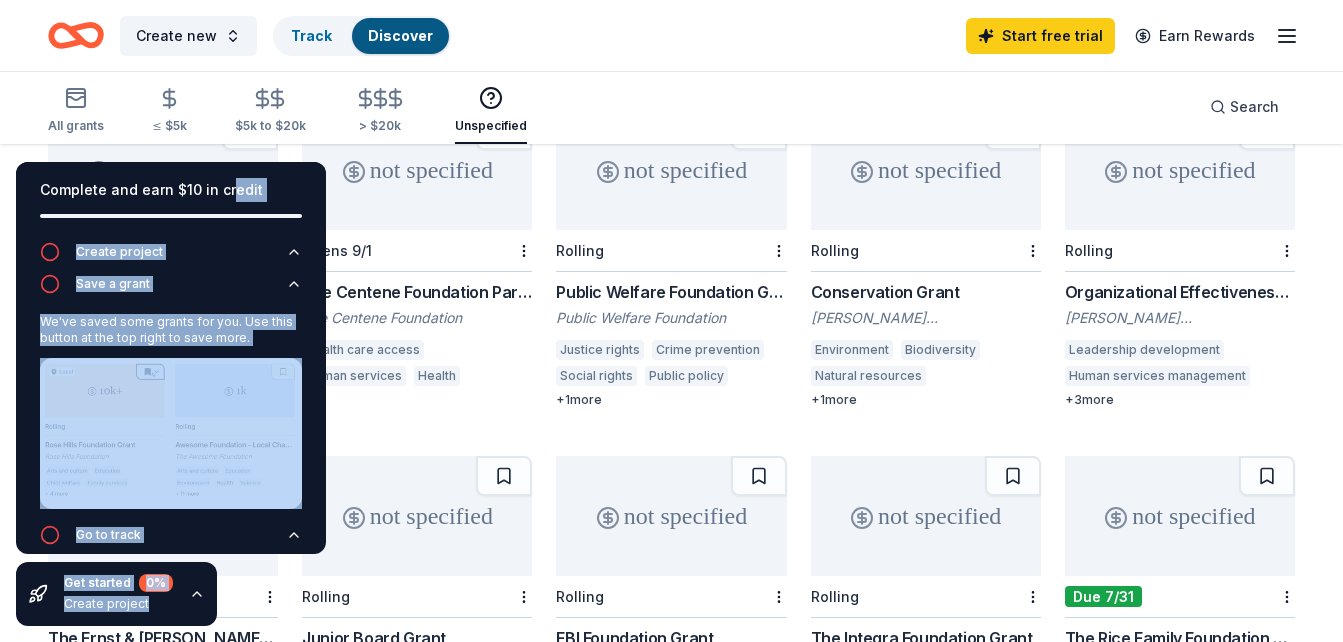 drag, startPoint x: 231, startPoint y: 165, endPoint x: 479, endPoint y: 184, distance: 248.72676 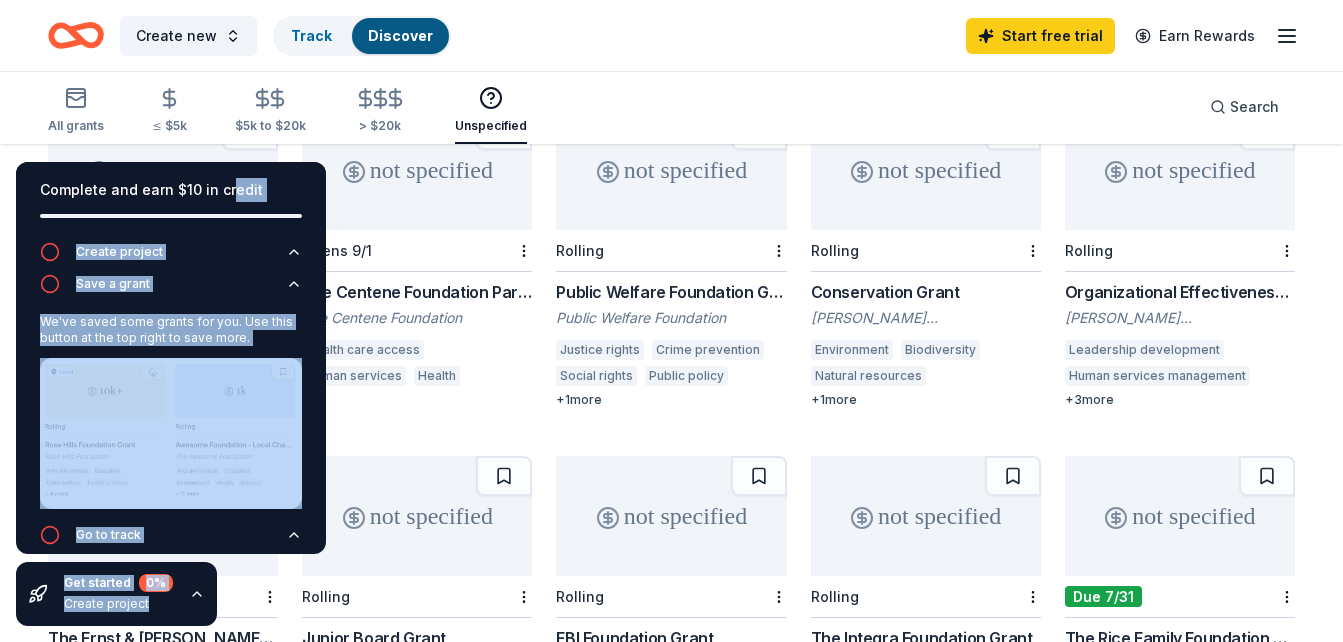click on "Complete and earn $10 in credit Create project Save a grant We've saved some grants for you. Use this button at the top right to save more. Go to track Start an application Update application status Get started 0 % Create project 987 results not specified Rolling WK [PERSON_NAME] Foundation [PERSON_NAME] [PERSON_NAME] Foundation Early childhood education Health Public health Agriculture, fishing and forestry Community and economic development Diversity and intergroup relations Family services Leadership development Community improvement International development +  7  more not specified Opens 9/1 The Centene Foundation Partners Program The Centene Foundation Health care access Human services Health not specified Rolling Public Welfare Foundation Grant Public Welfare Foundation Justice rights Crime prevention Social rights Public policy News and public information +  1  more not specified Rolling Conservation Grant [PERSON_NAME] [PERSON_NAME] Foundation Environment Biodiversity Natural resources Sustainable development +  1  more +  3" at bounding box center [671, 430] 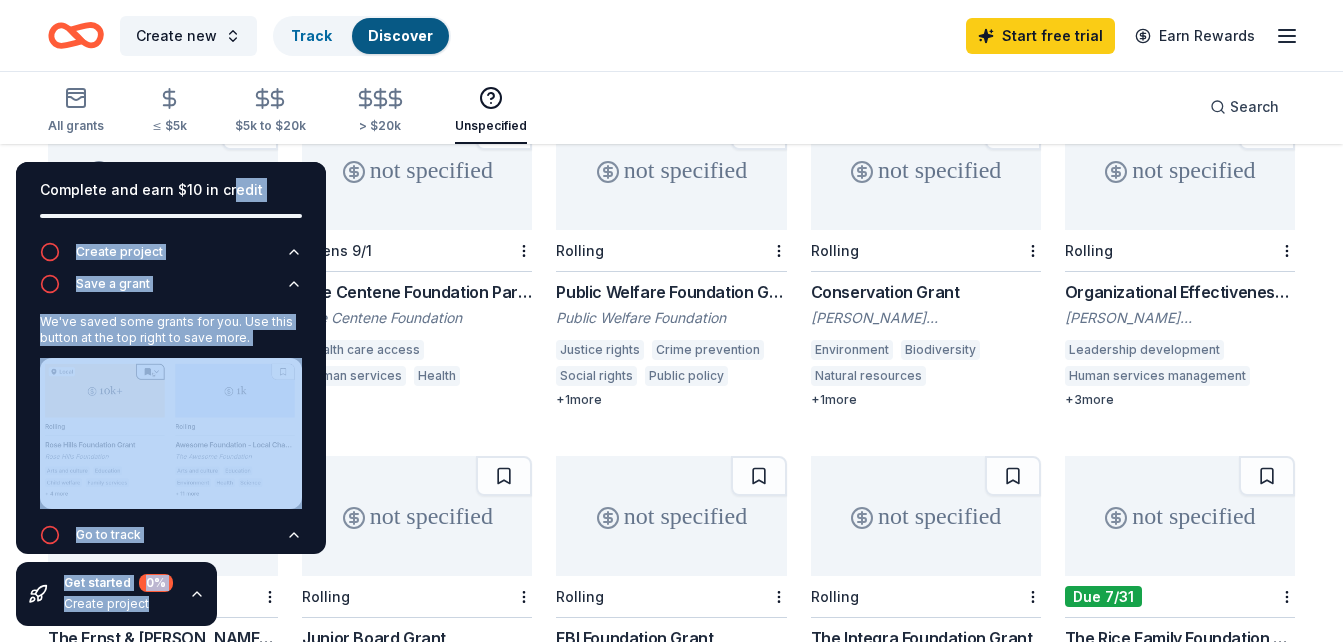 click on "Complete and earn $10 in credit" at bounding box center (171, 202) 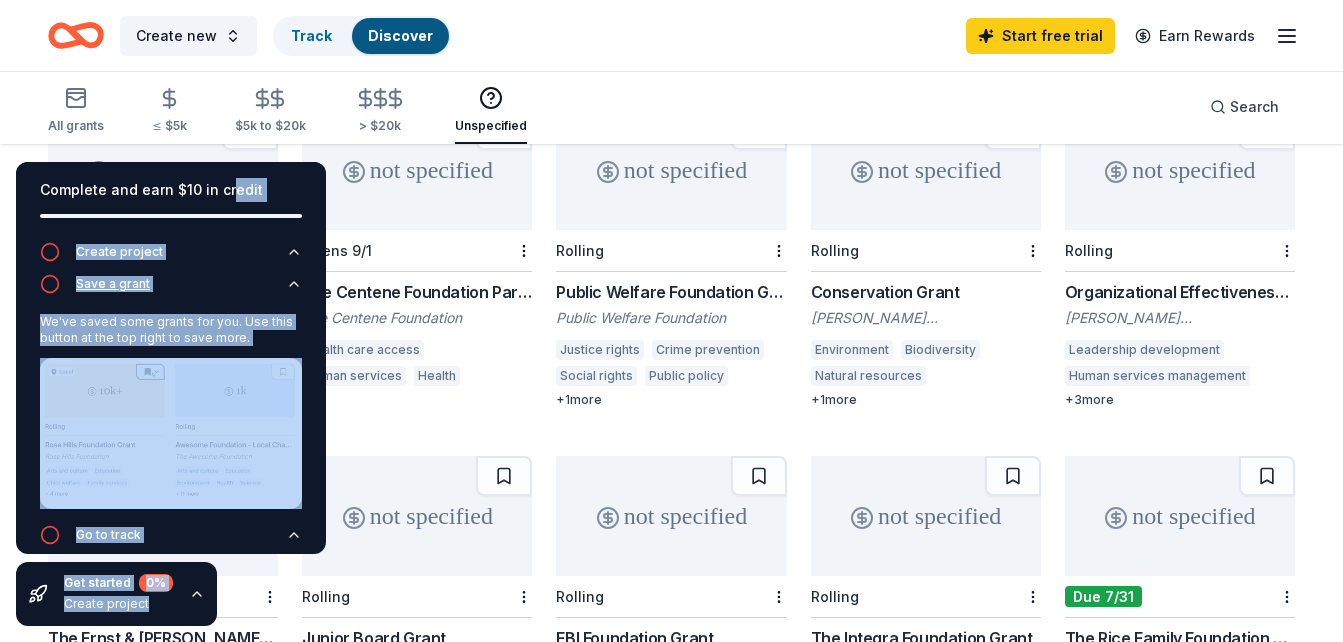 click 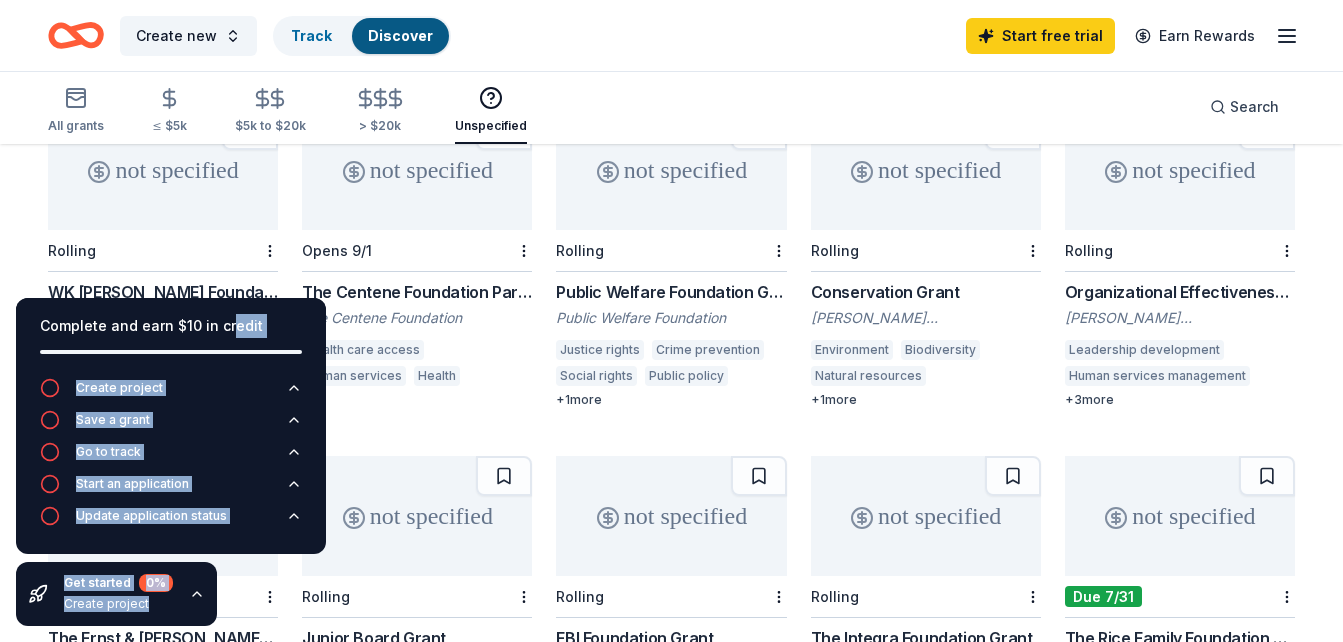 click on "Create new Track  Discover Start free  trial Earn Rewards" at bounding box center (671, 35) 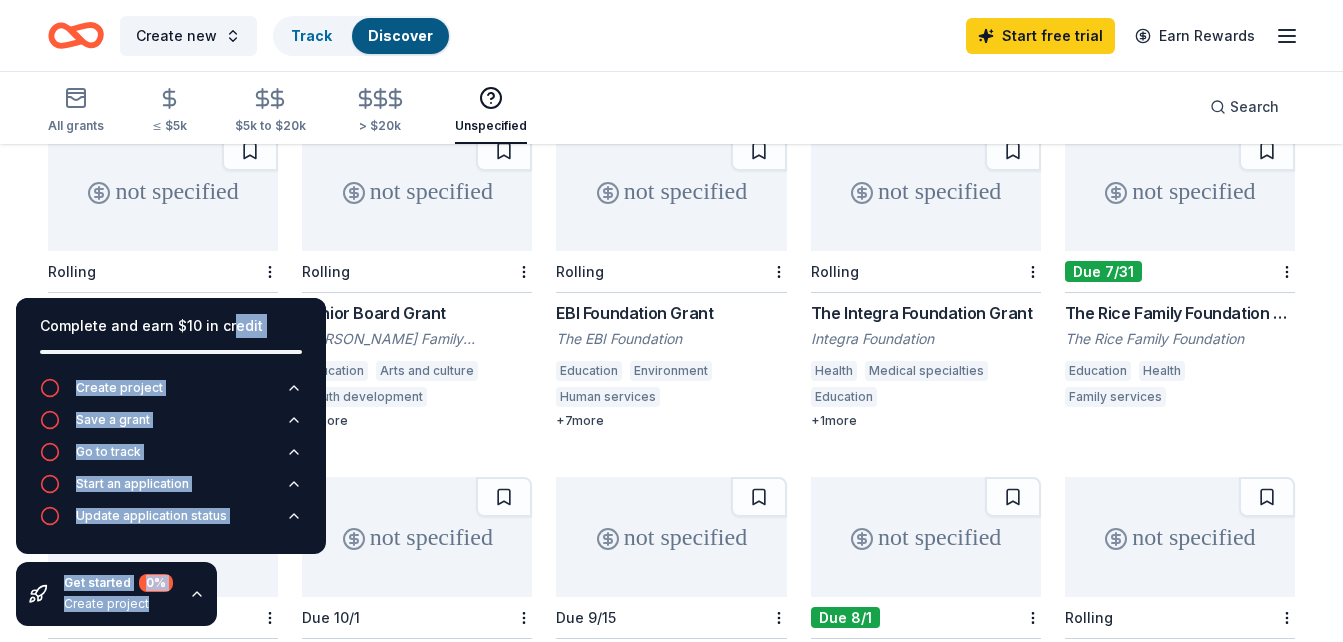 scroll, scrollTop: 454, scrollLeft: 0, axis: vertical 